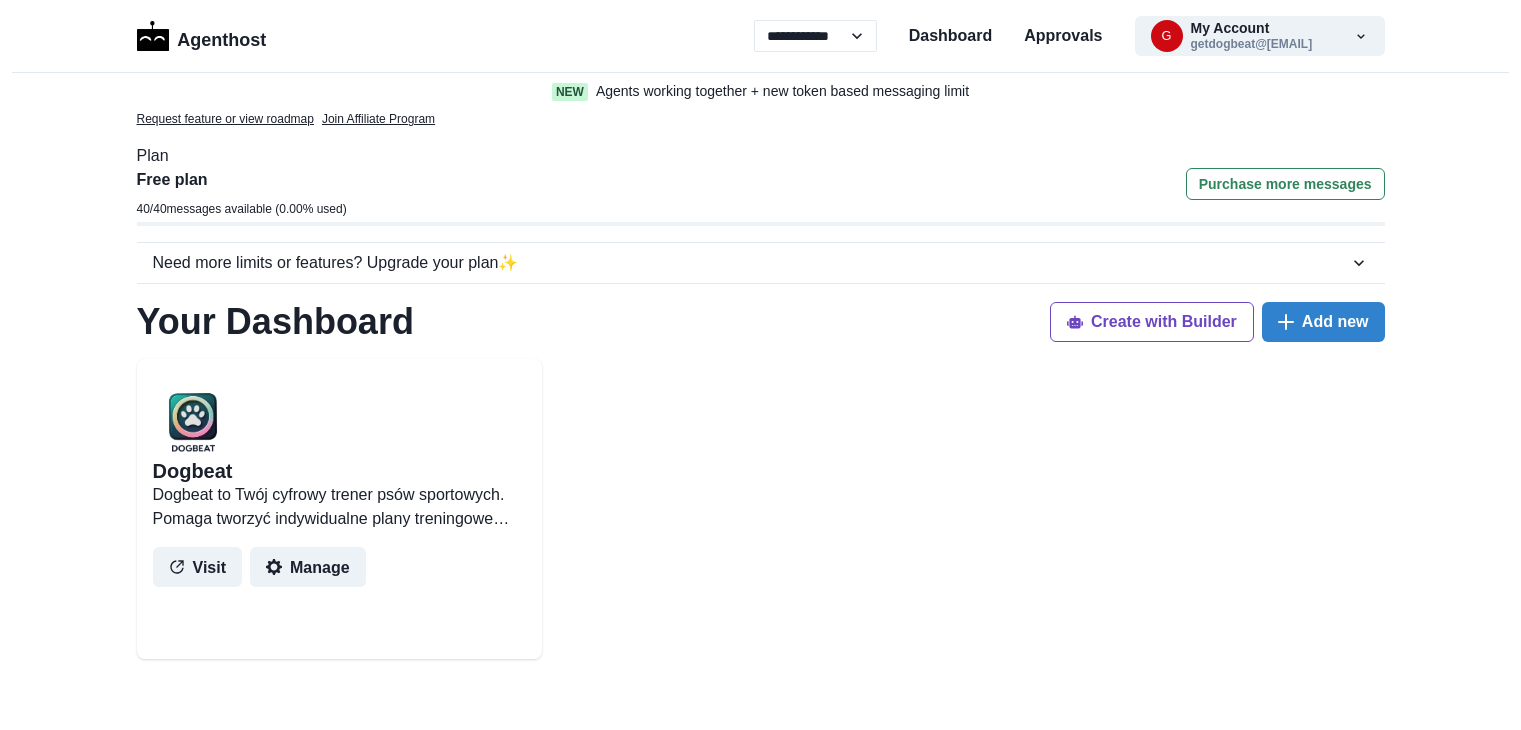 scroll, scrollTop: 395, scrollLeft: 0, axis: vertical 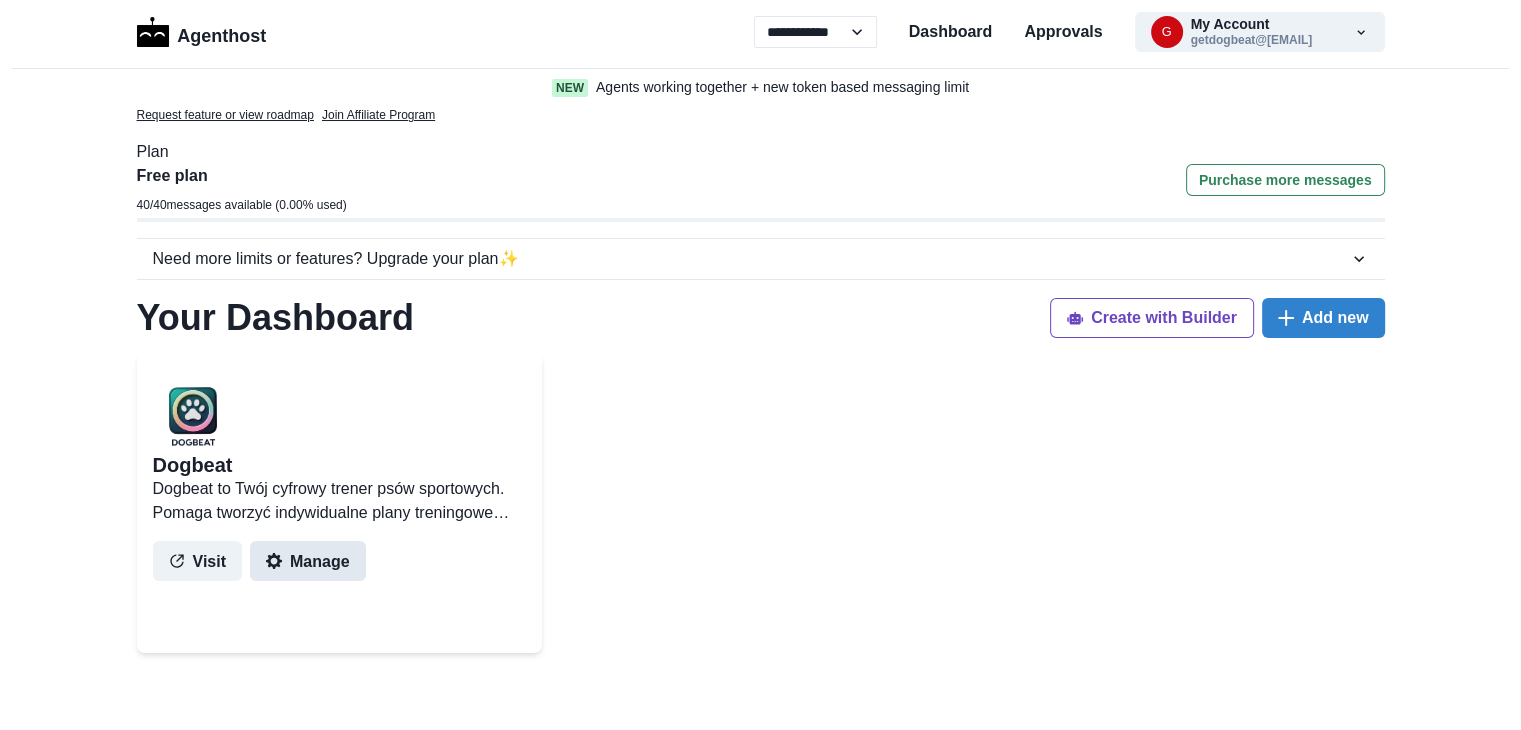 click on "Manage" at bounding box center [308, 561] 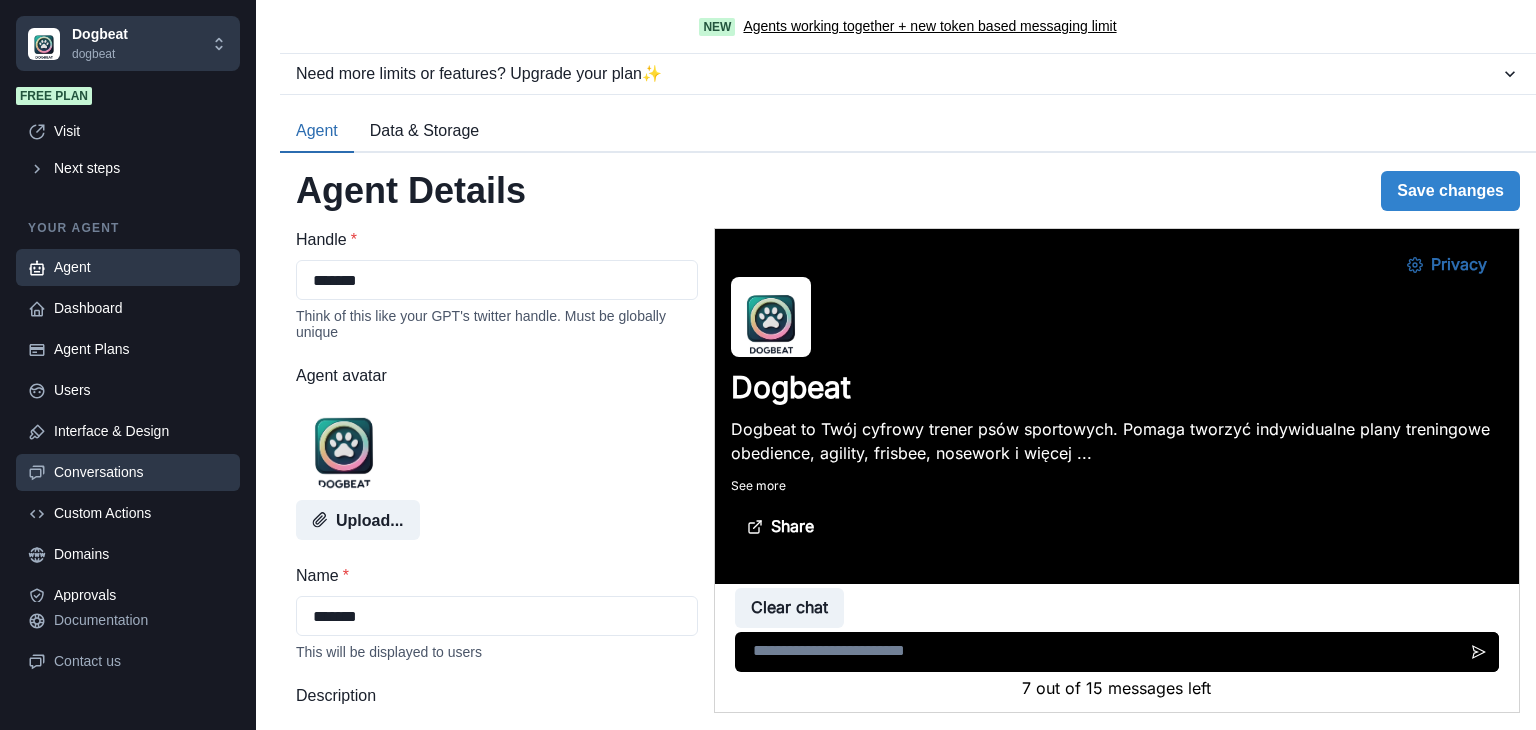 scroll, scrollTop: 0, scrollLeft: 0, axis: both 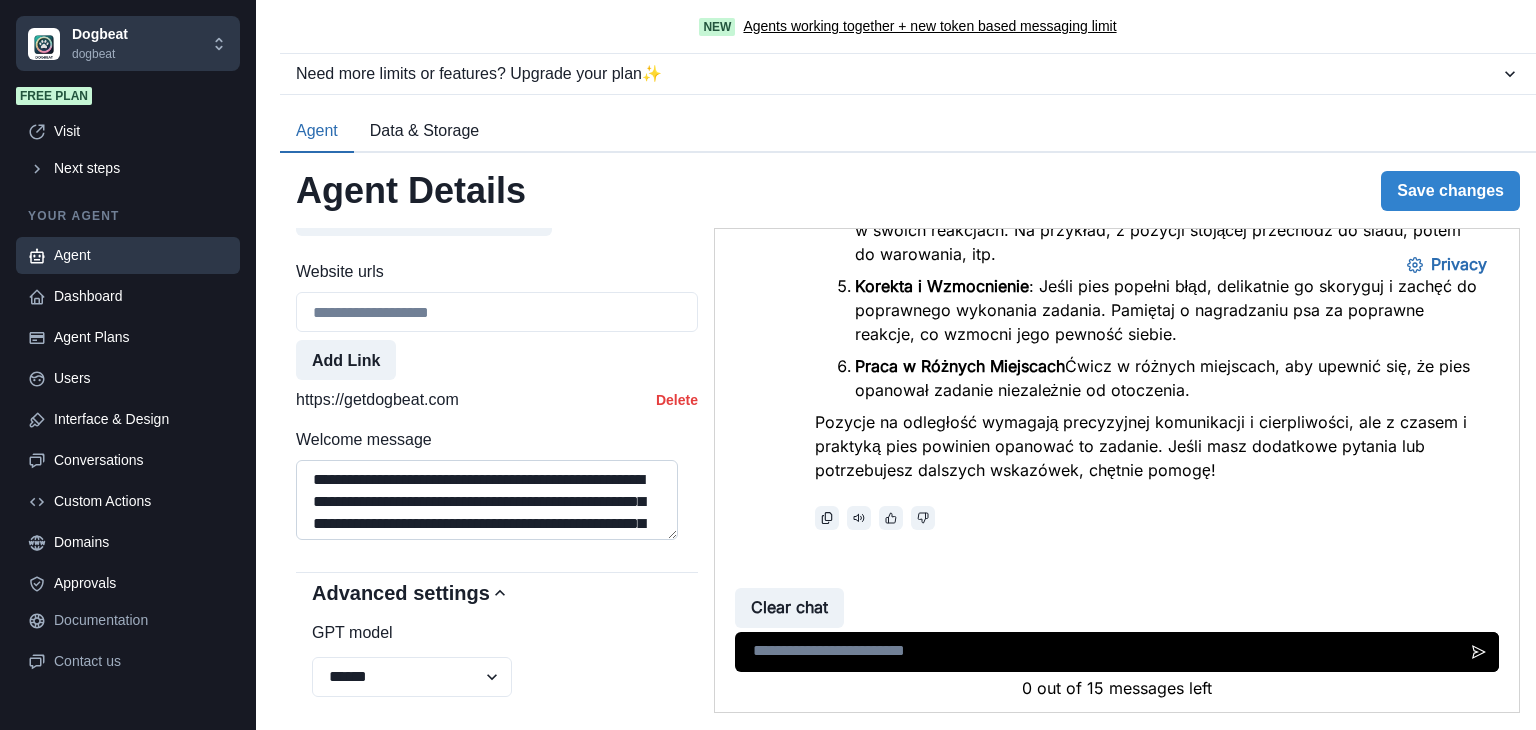 click on "**********" at bounding box center [487, 500] 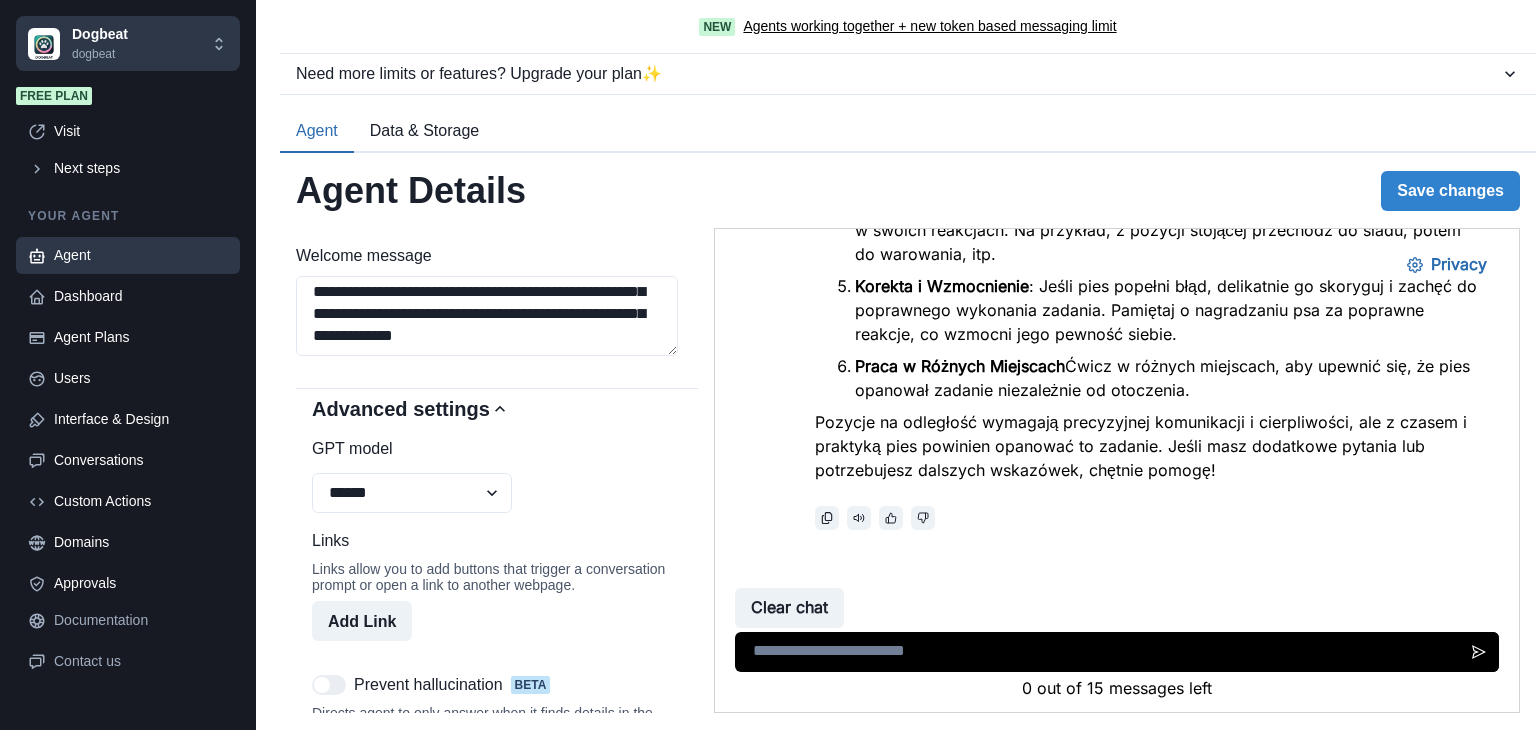 scroll, scrollTop: 1404, scrollLeft: 0, axis: vertical 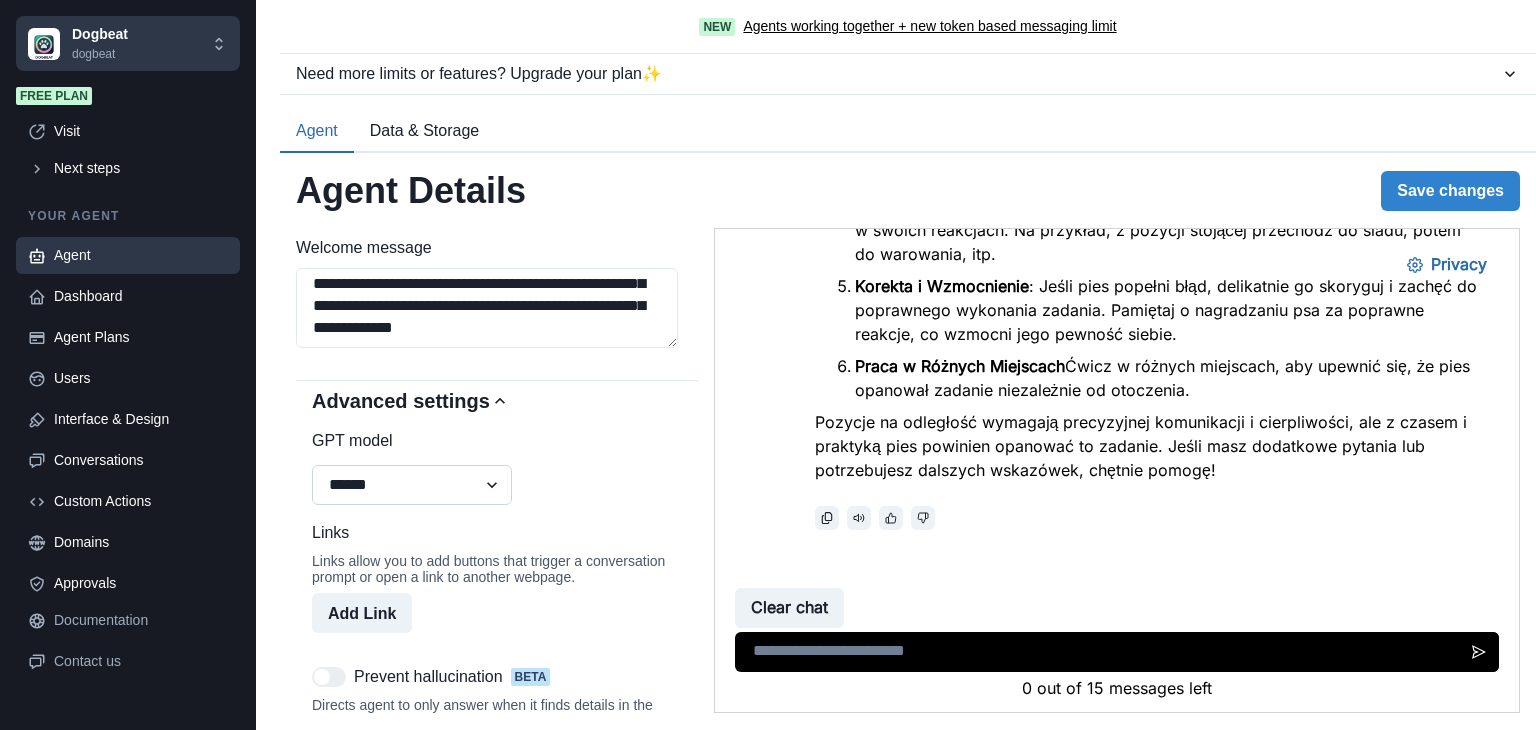 click on "**********" at bounding box center (412, 485) 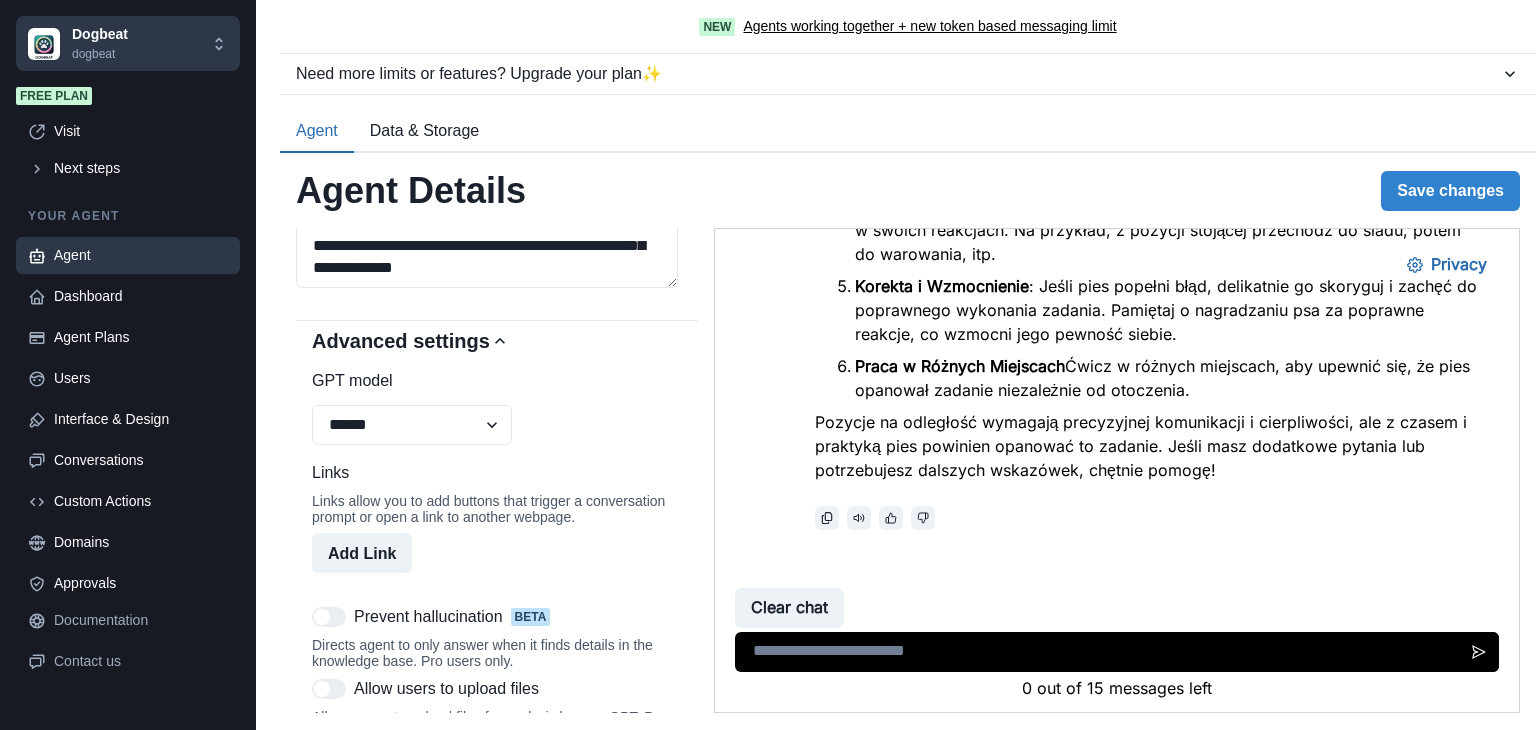 scroll, scrollTop: 1464, scrollLeft: 0, axis: vertical 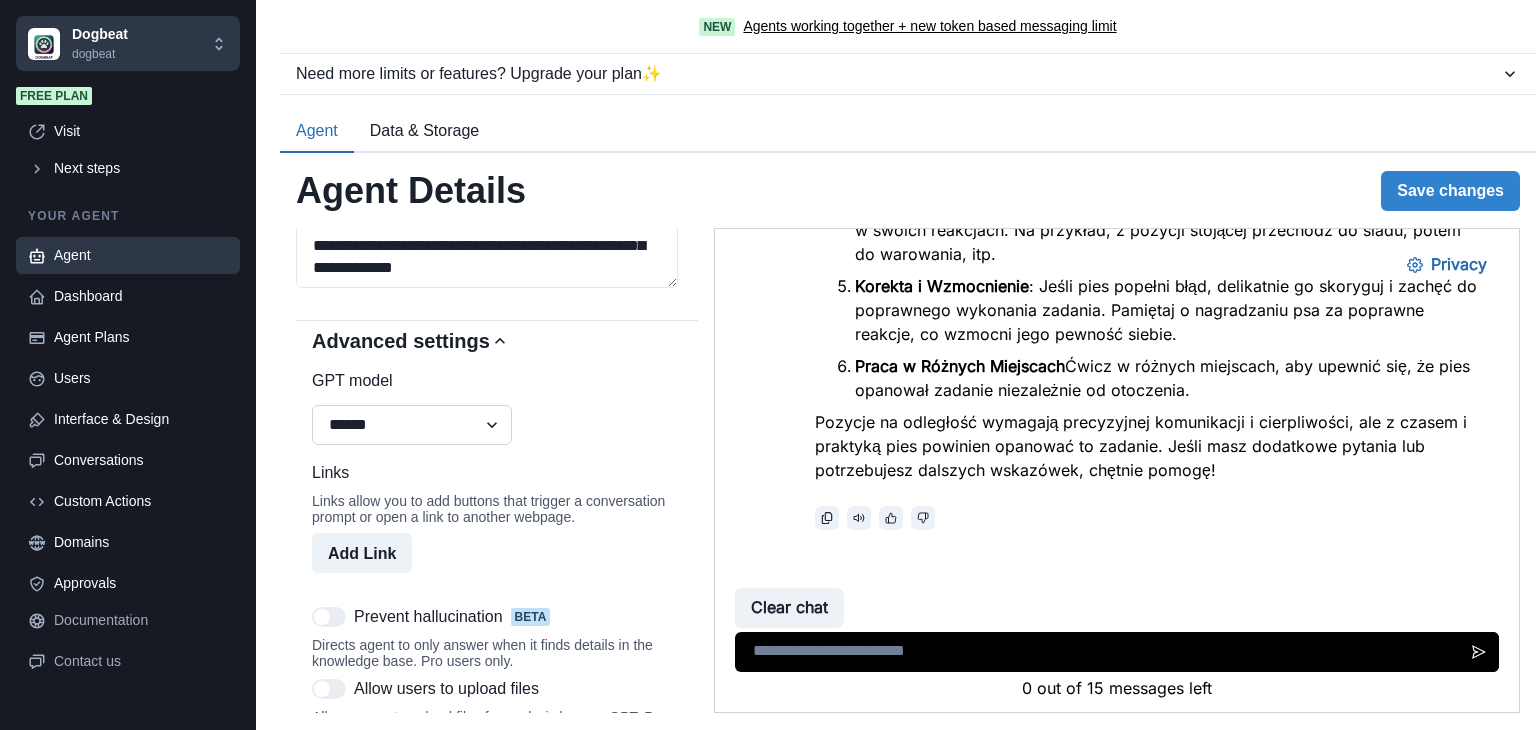 click on "**********" at bounding box center [412, 425] 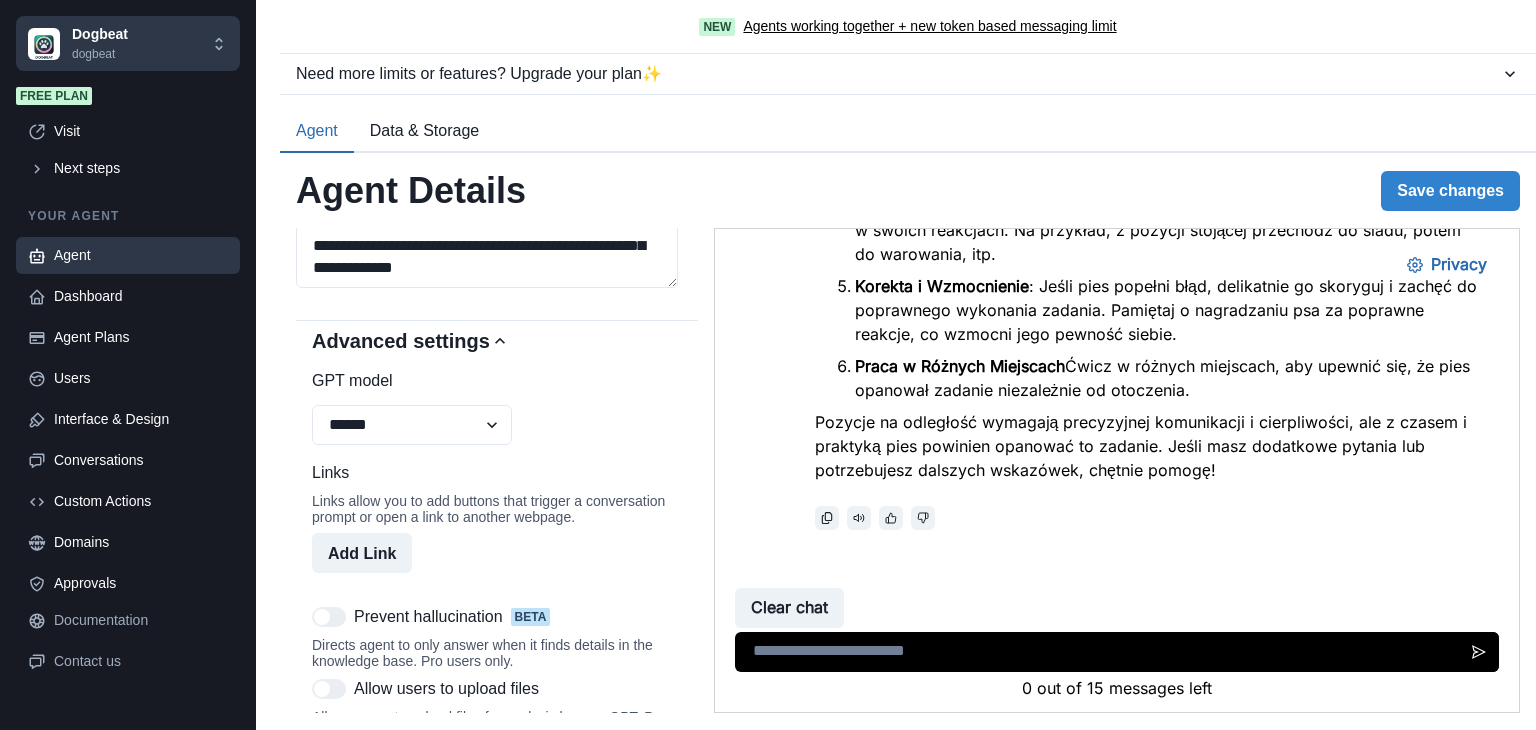 click on "**********" at bounding box center (497, 407) 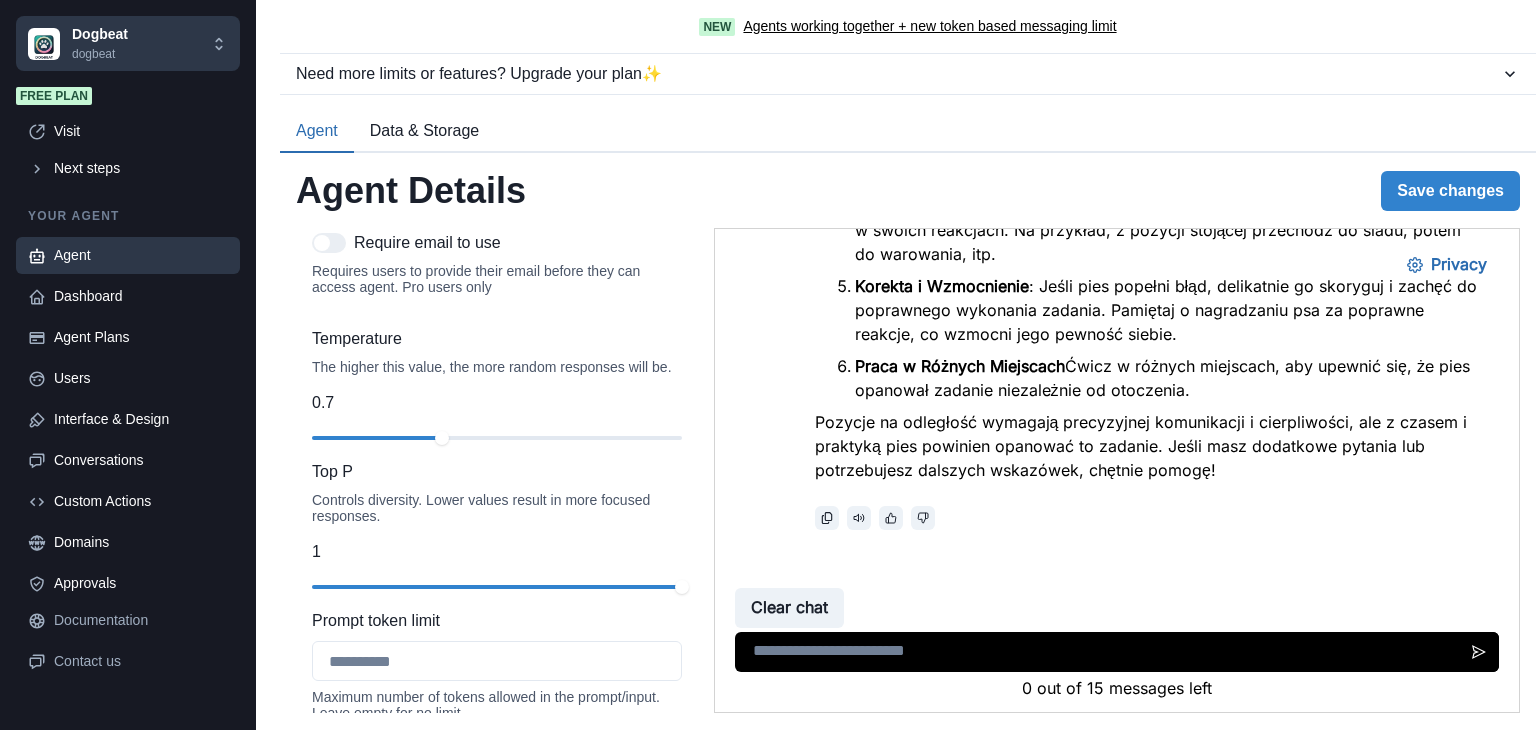 scroll, scrollTop: 1948, scrollLeft: 0, axis: vertical 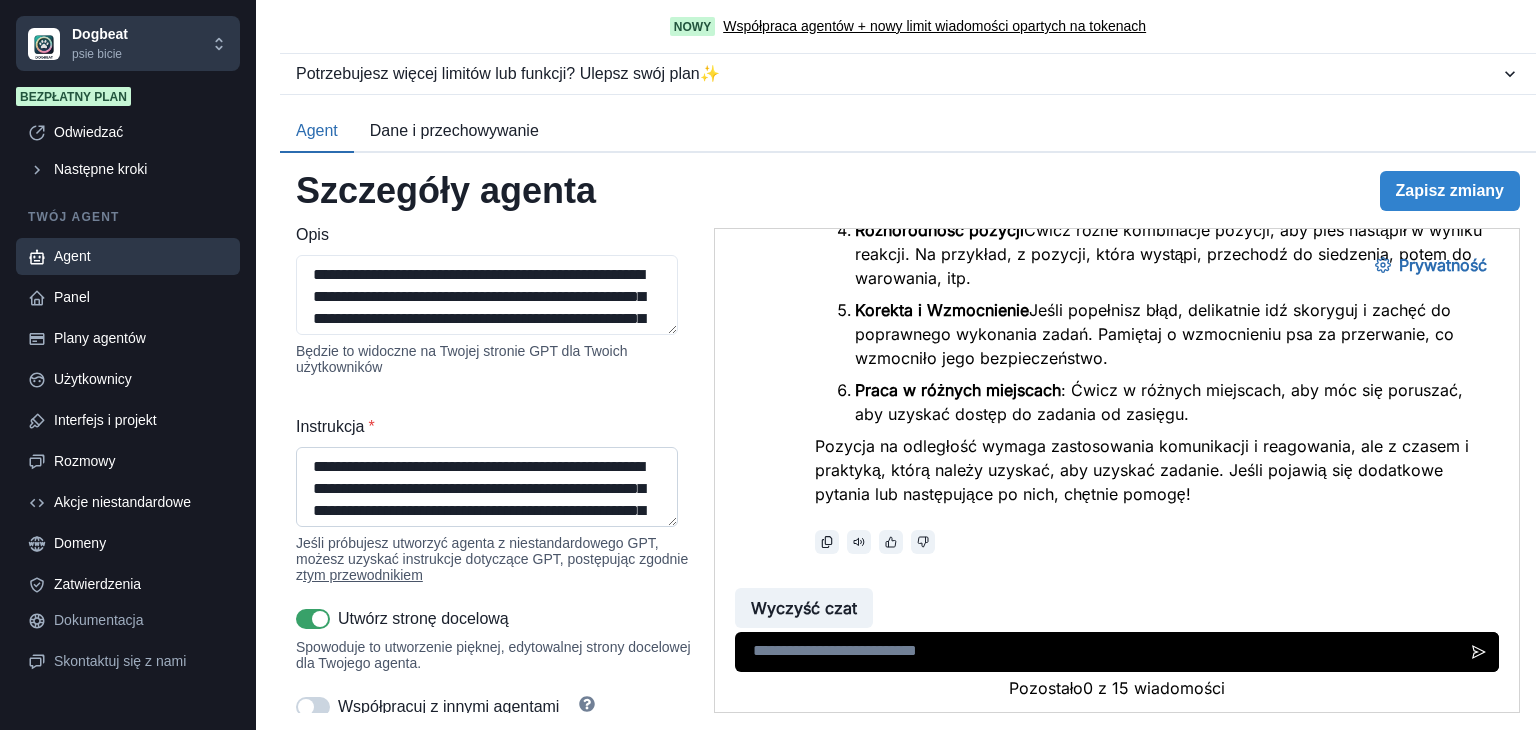 click on "Instrukcja  *" at bounding box center (487, 487) 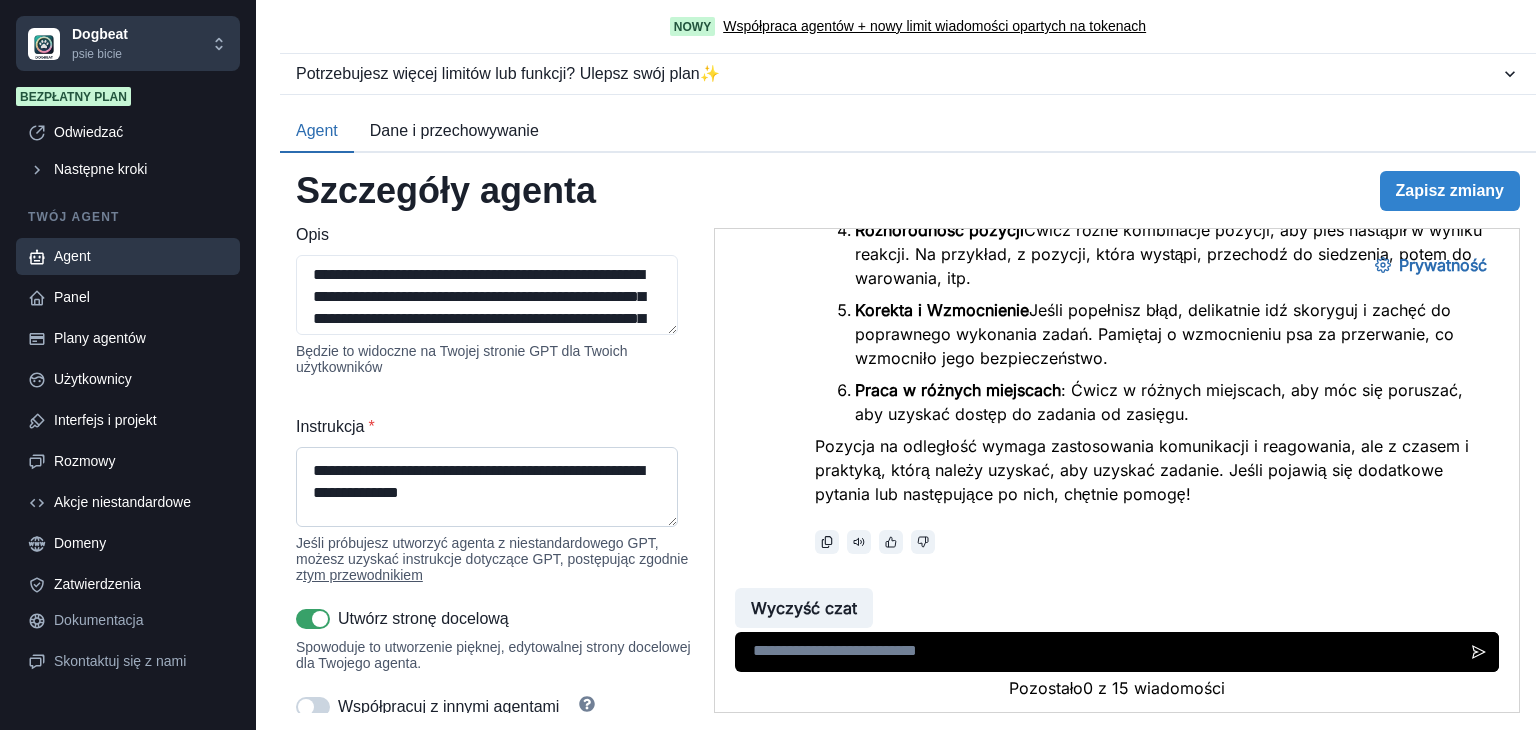scroll, scrollTop: 1411, scrollLeft: 0, axis: vertical 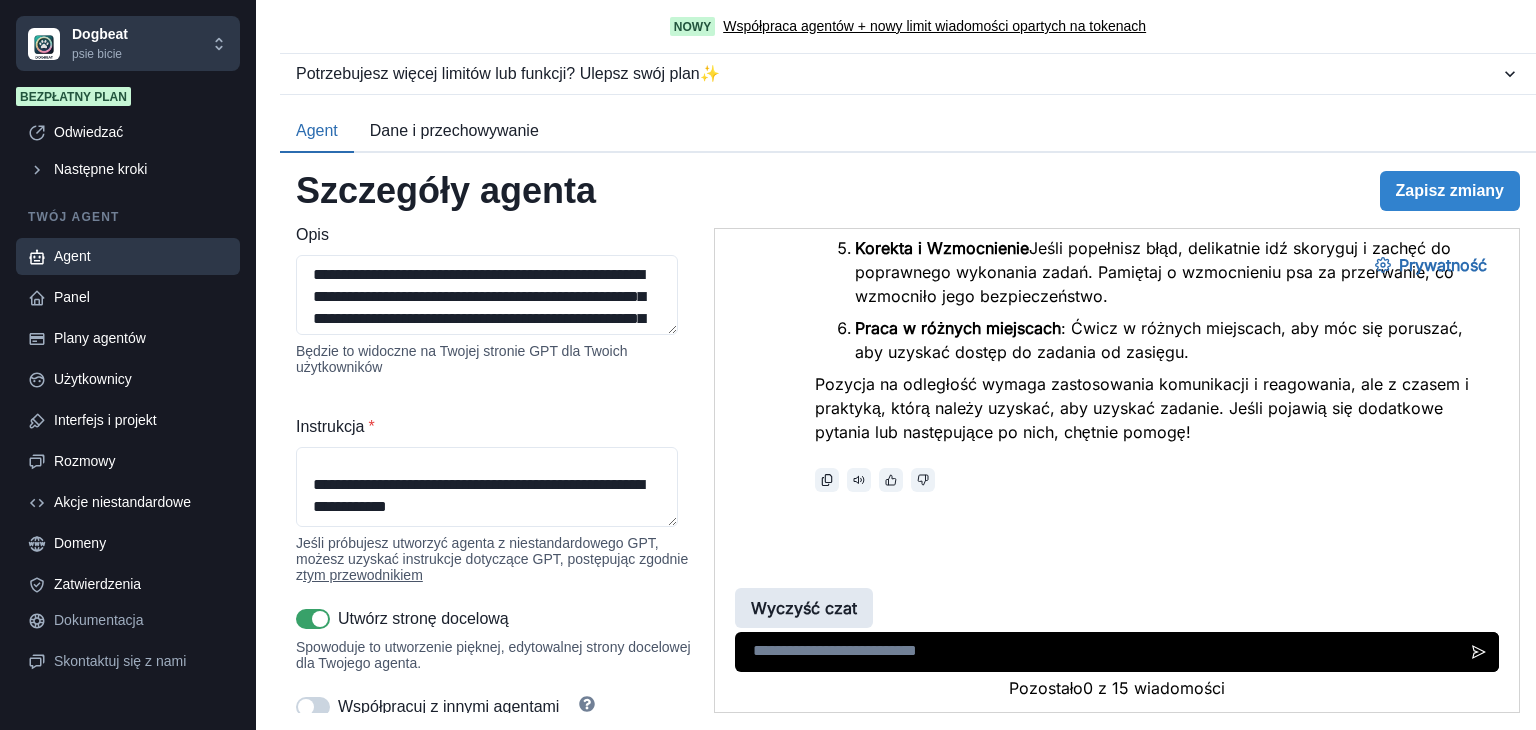 type on "**********" 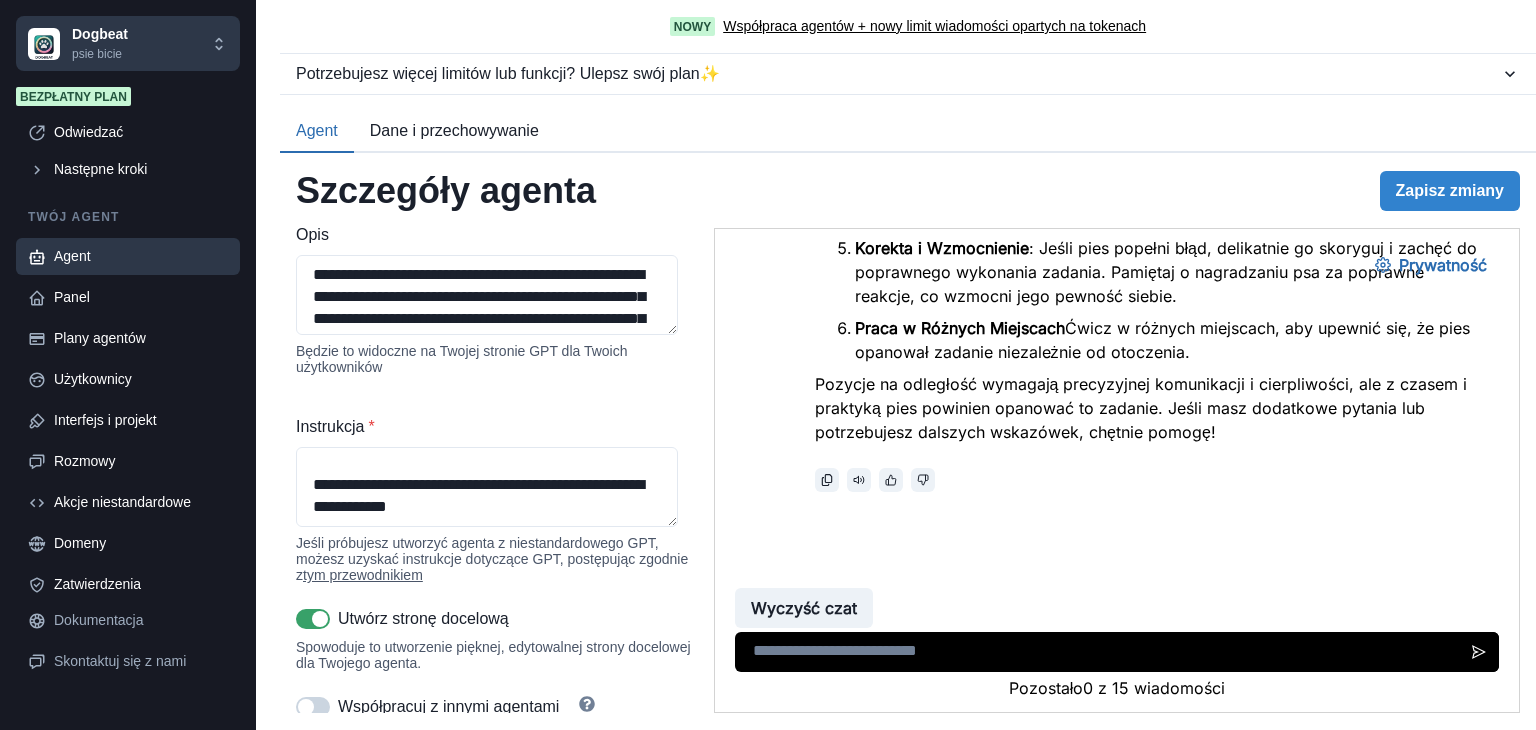 scroll, scrollTop: 5920, scrollLeft: 0, axis: vertical 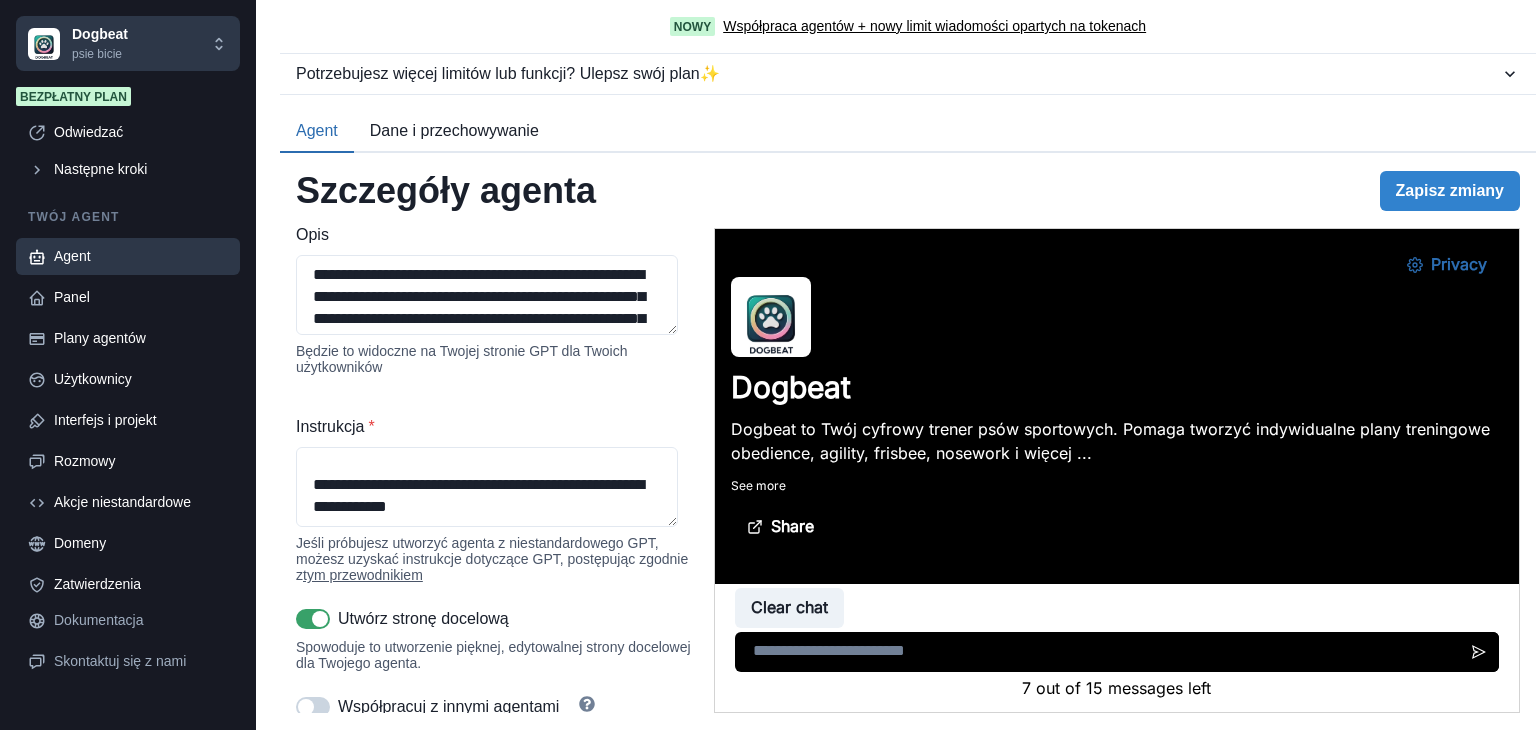 click at bounding box center [1117, 652] 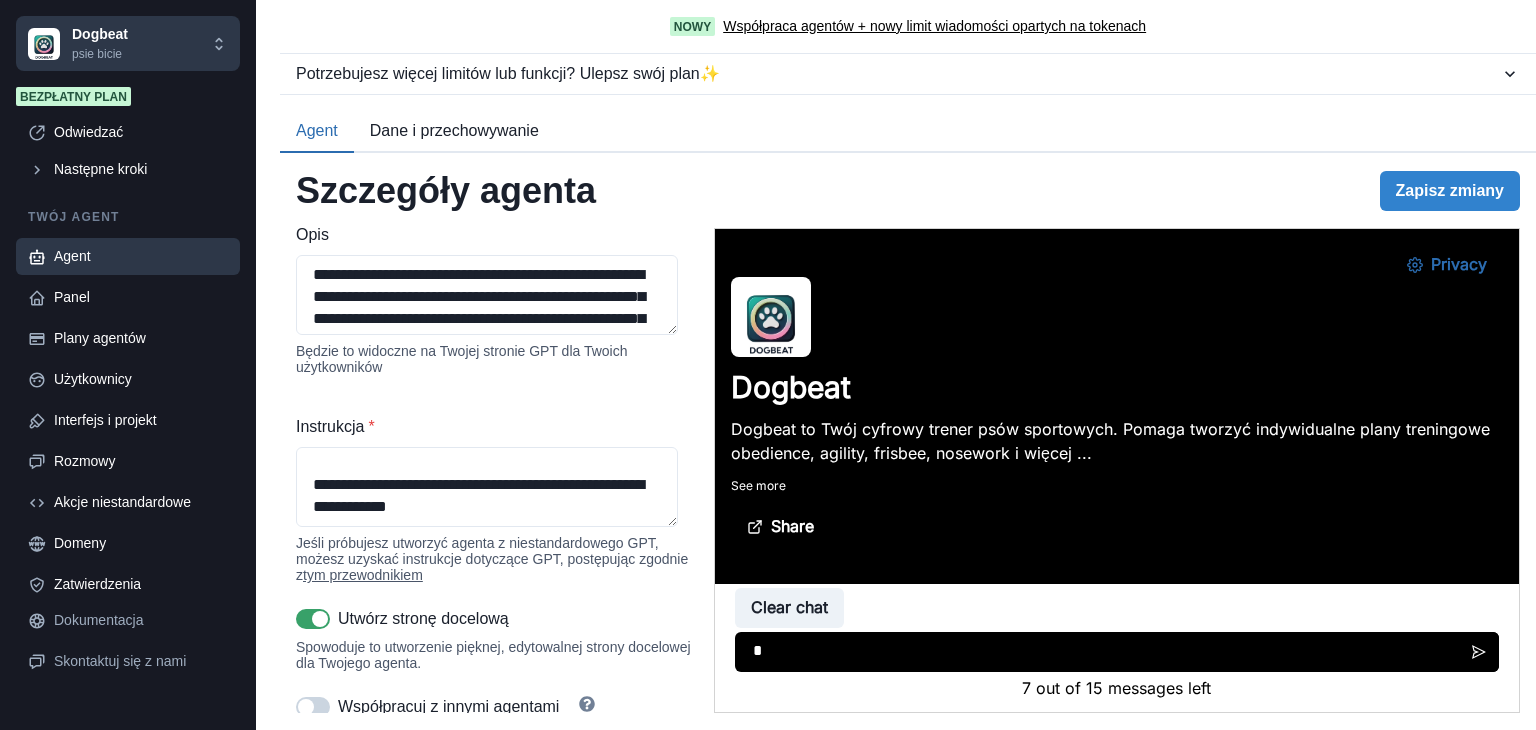 click on "*" at bounding box center [1117, 652] 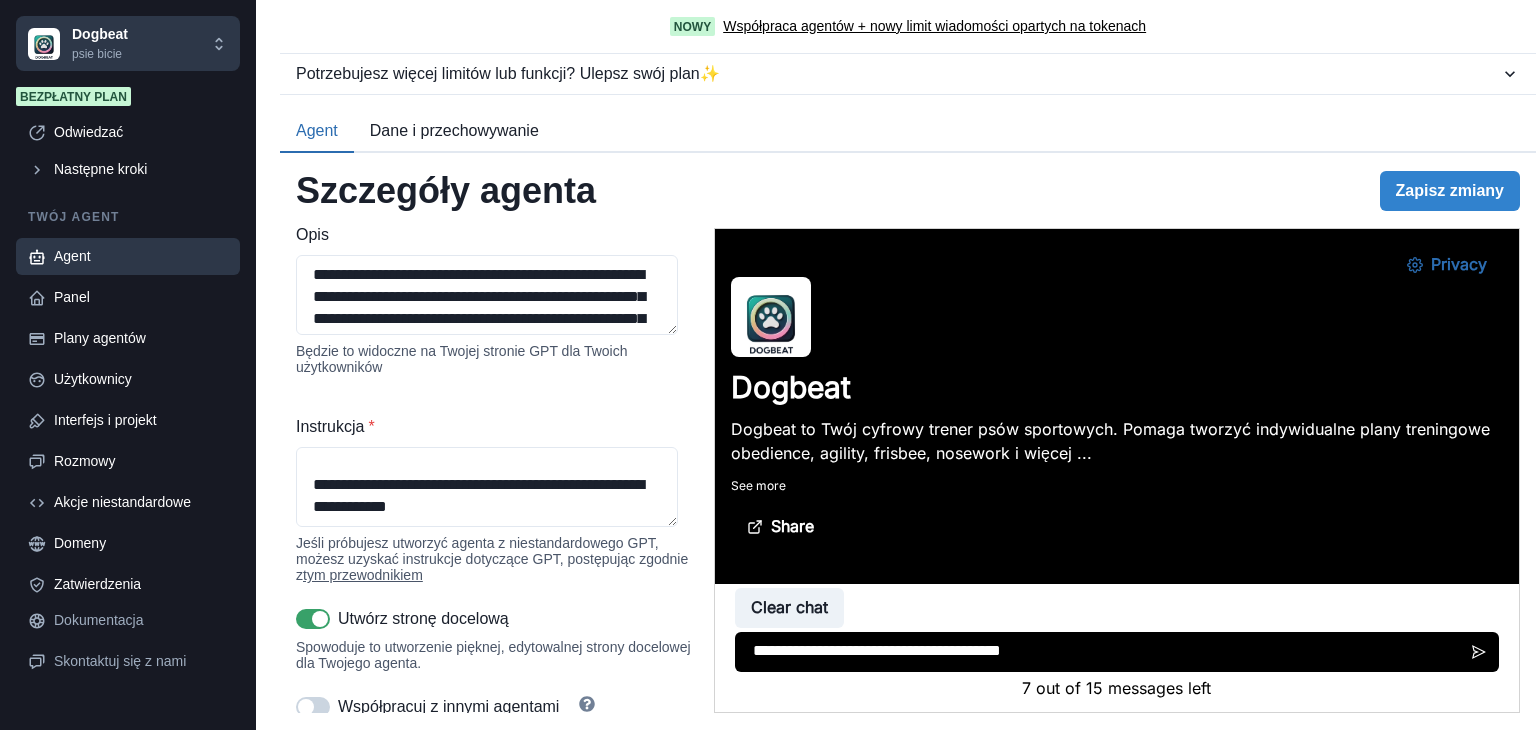 type on "**********" 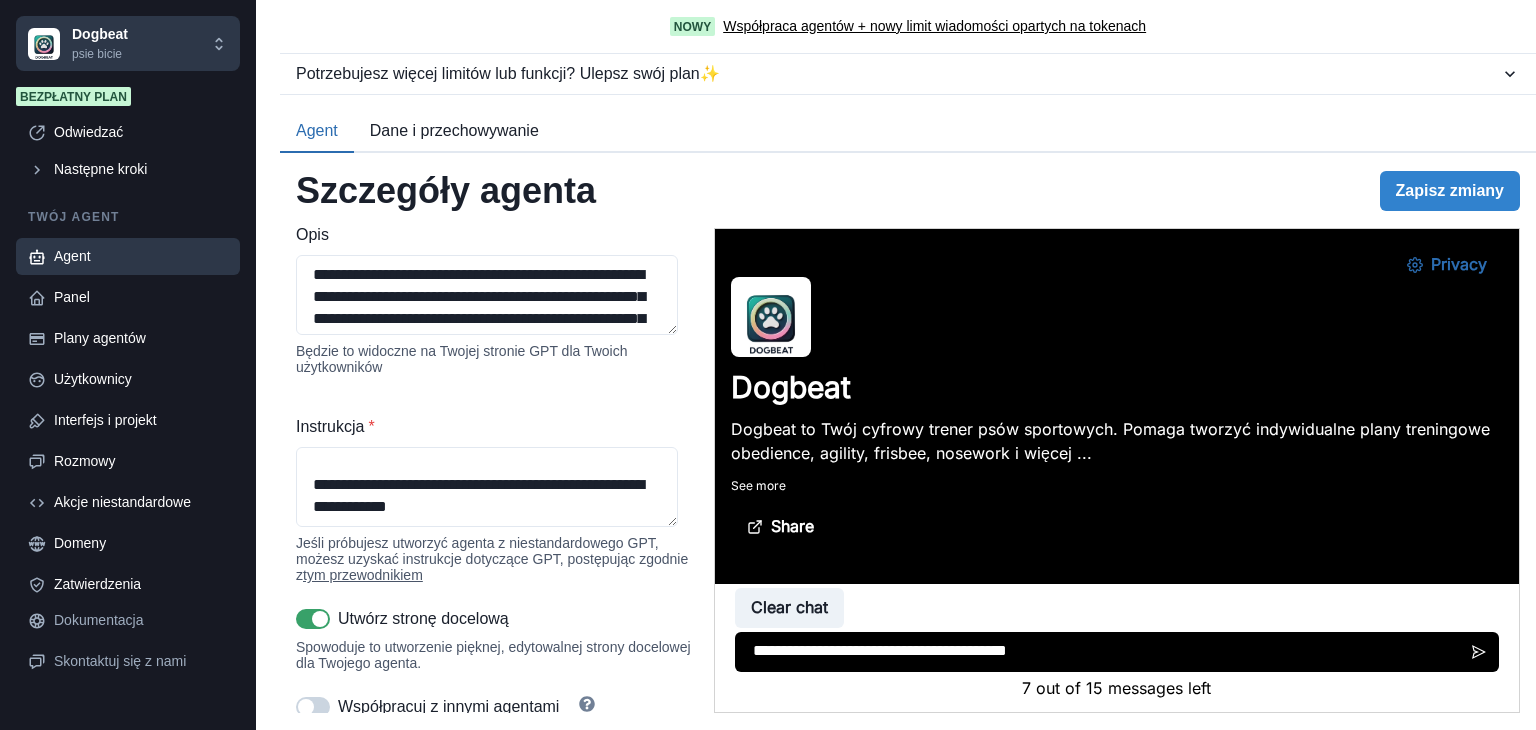 type 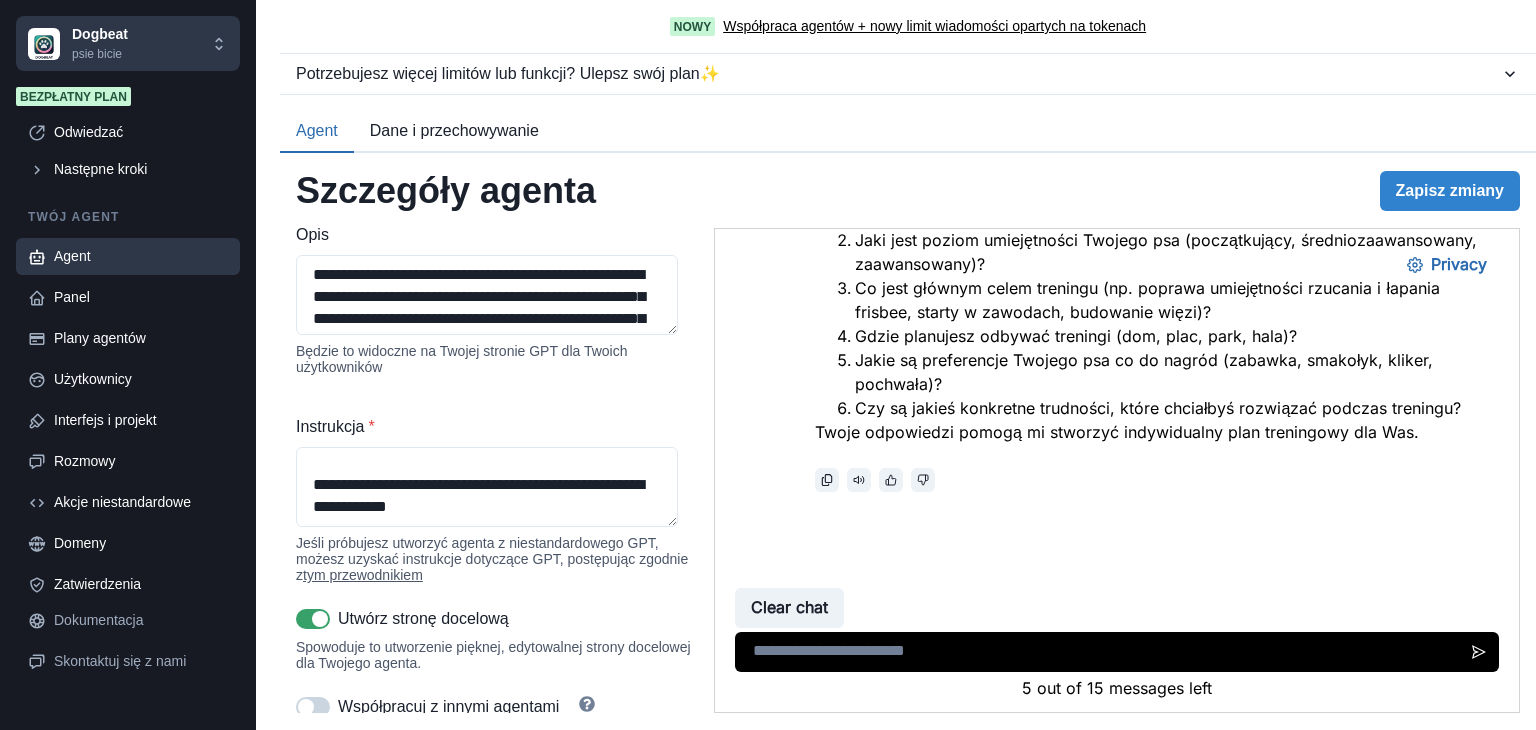 scroll, scrollTop: 1150, scrollLeft: 0, axis: vertical 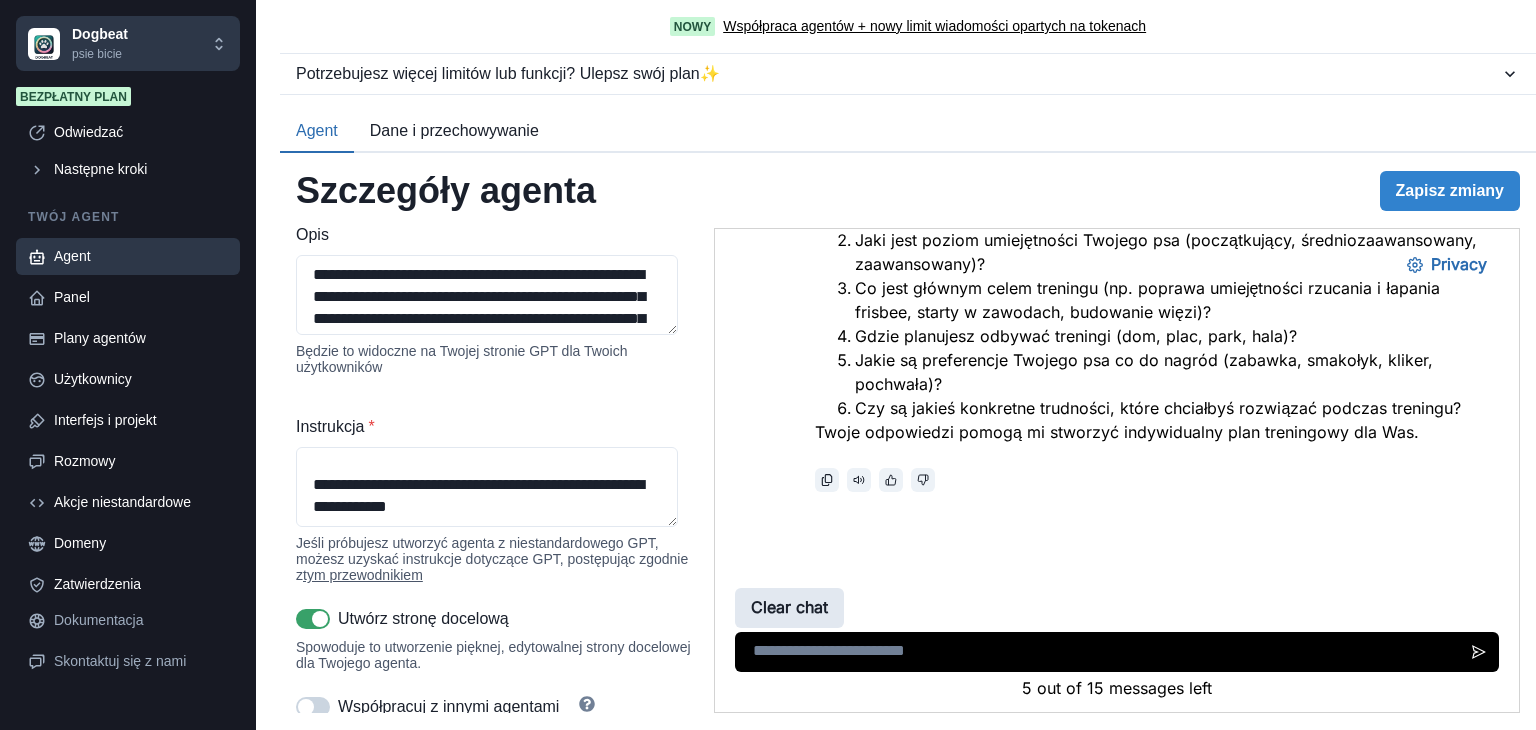 click on "Clear chat" at bounding box center [789, 608] 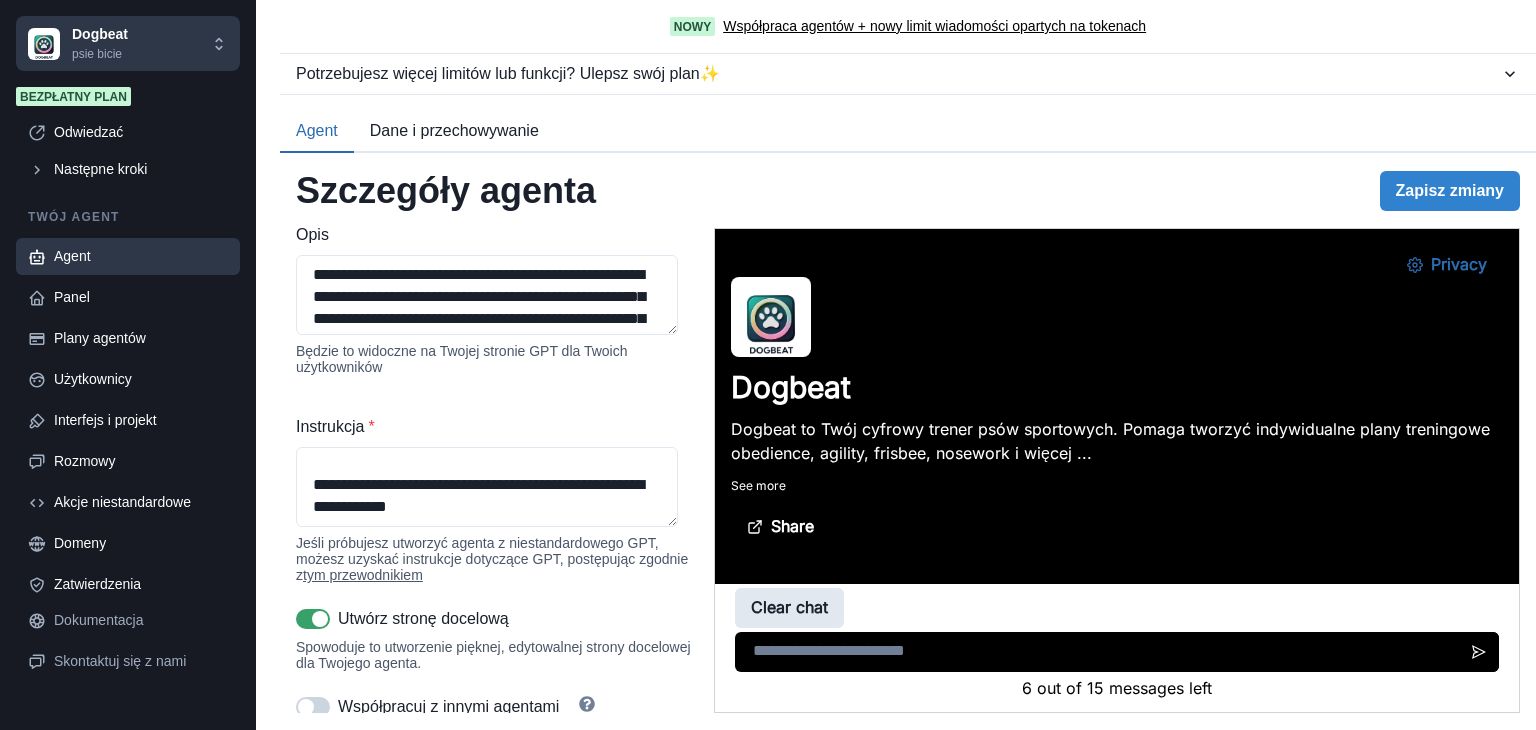 scroll, scrollTop: 0, scrollLeft: 0, axis: both 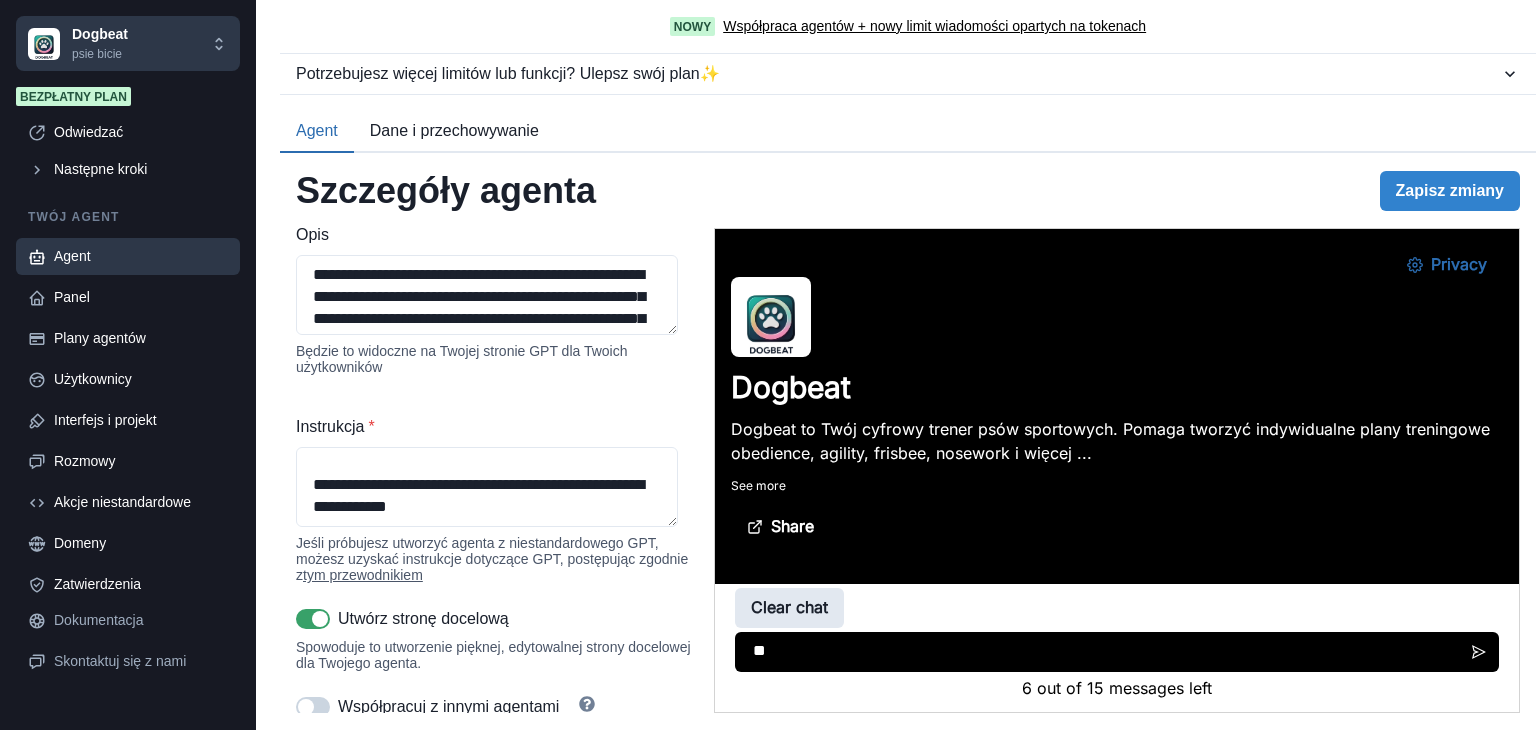 type on "*" 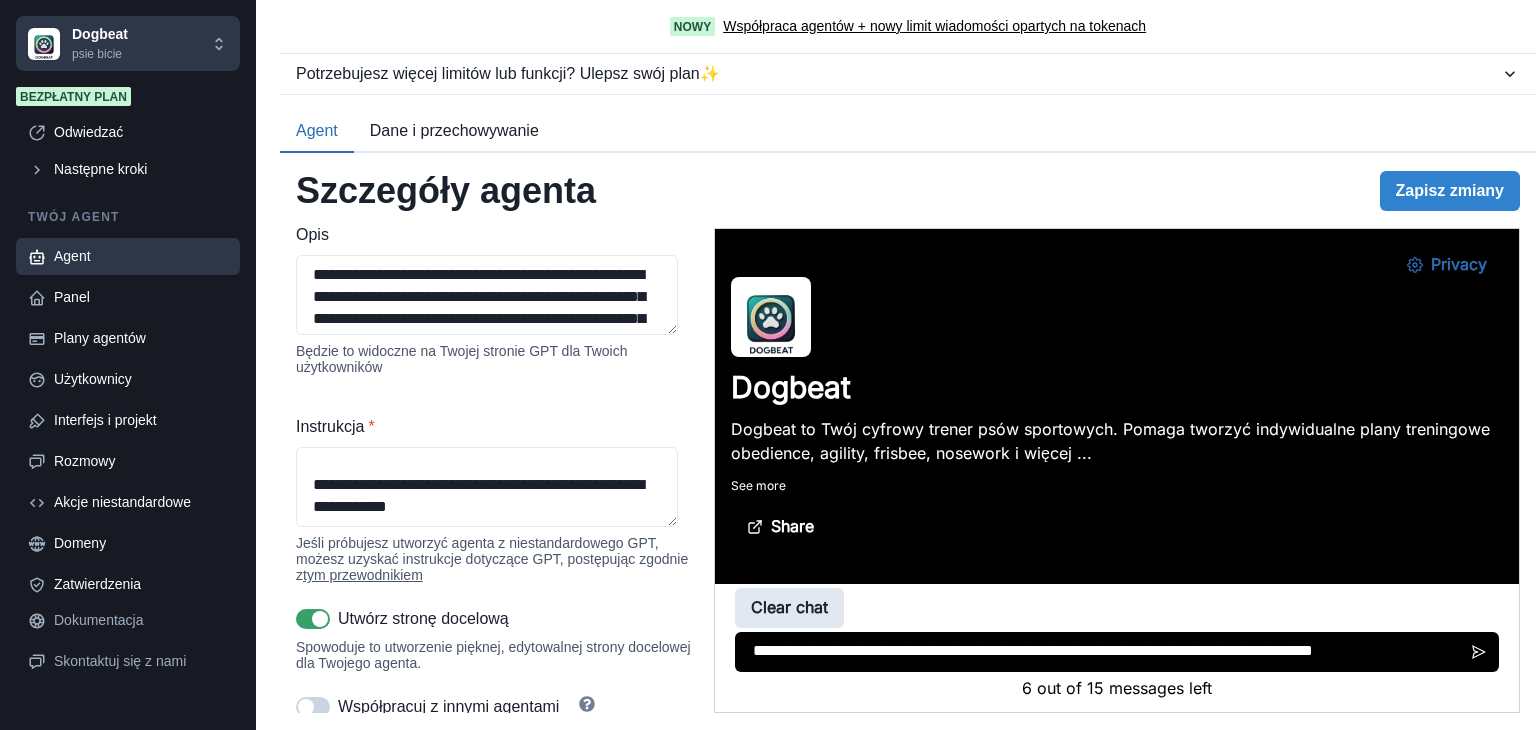 scroll, scrollTop: 0, scrollLeft: 0, axis: both 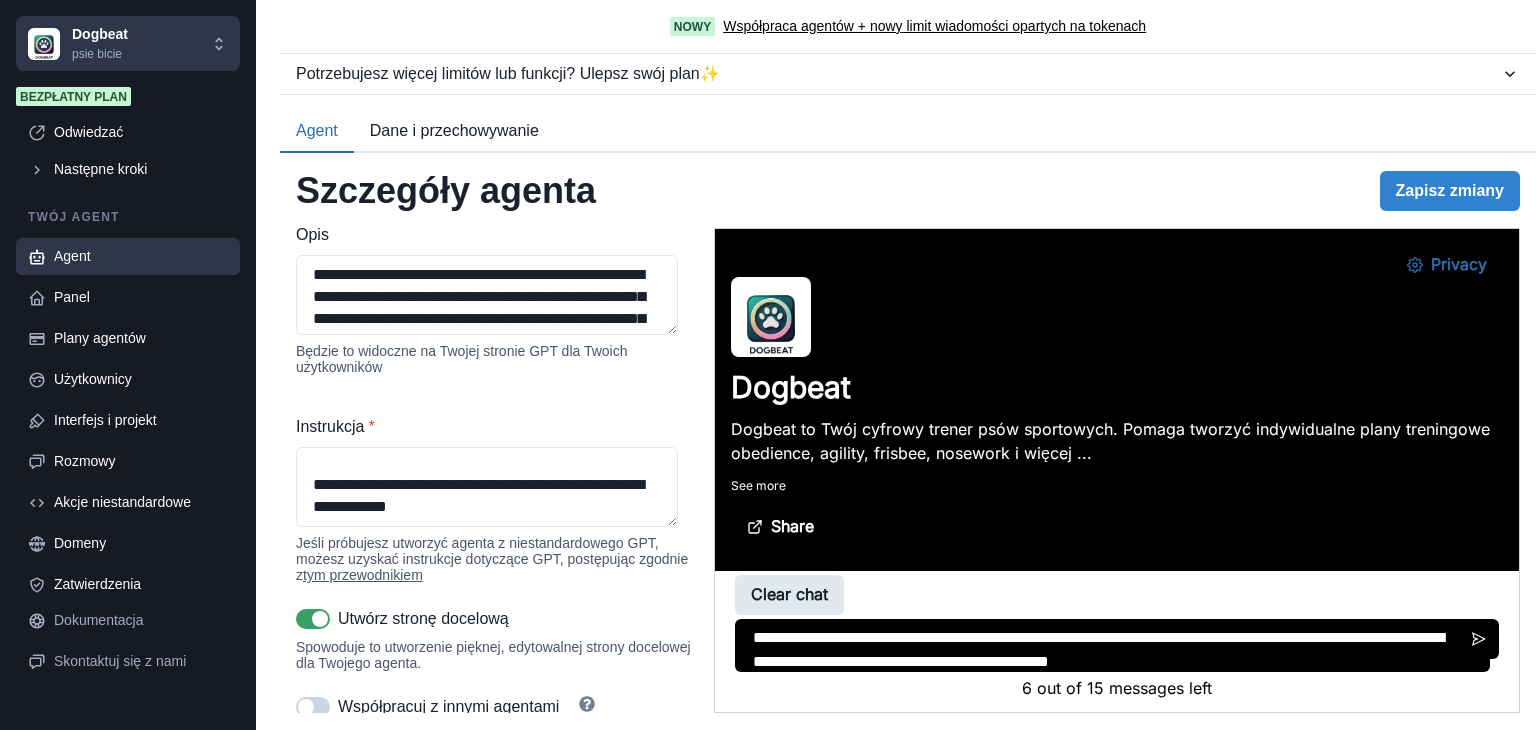 type on "**********" 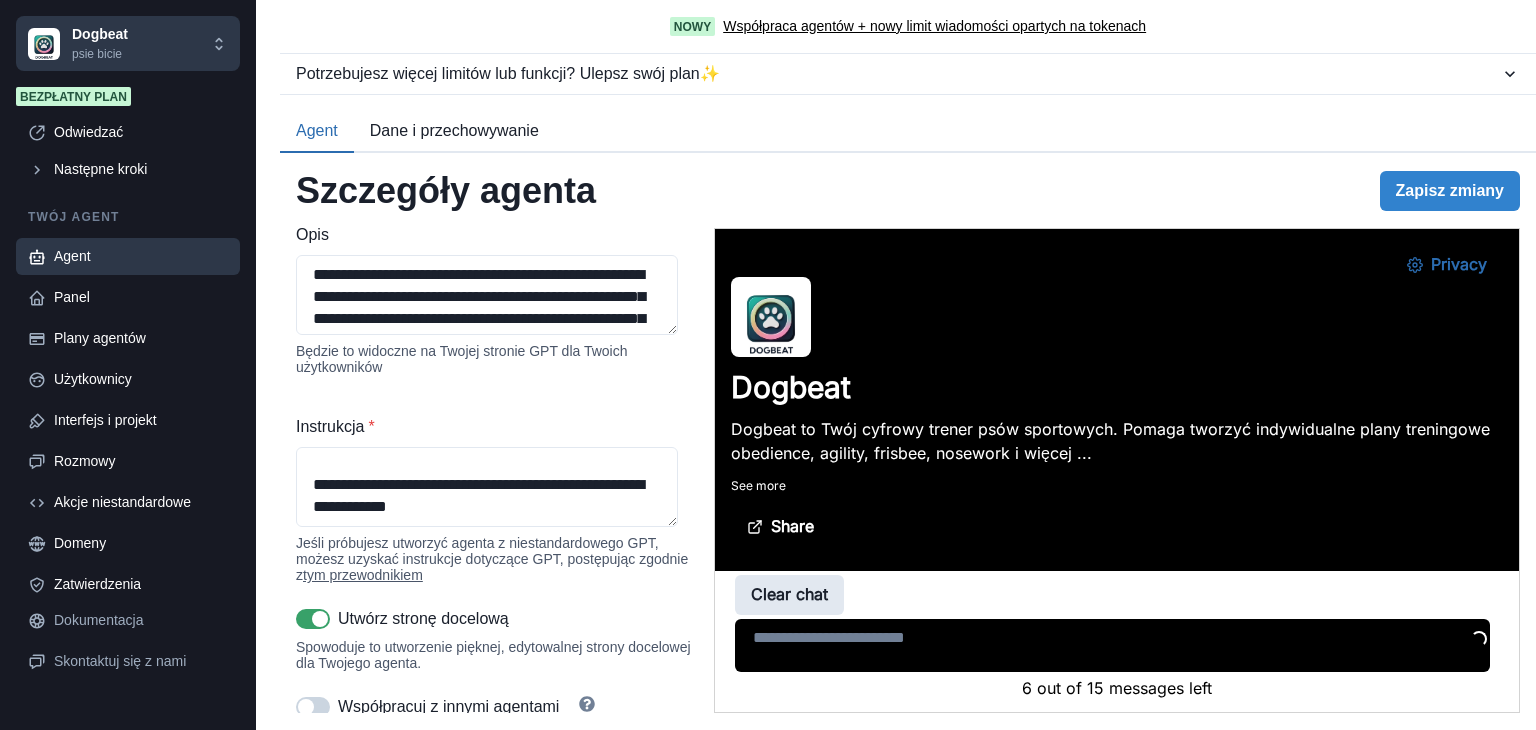 scroll, scrollTop: 854, scrollLeft: 0, axis: vertical 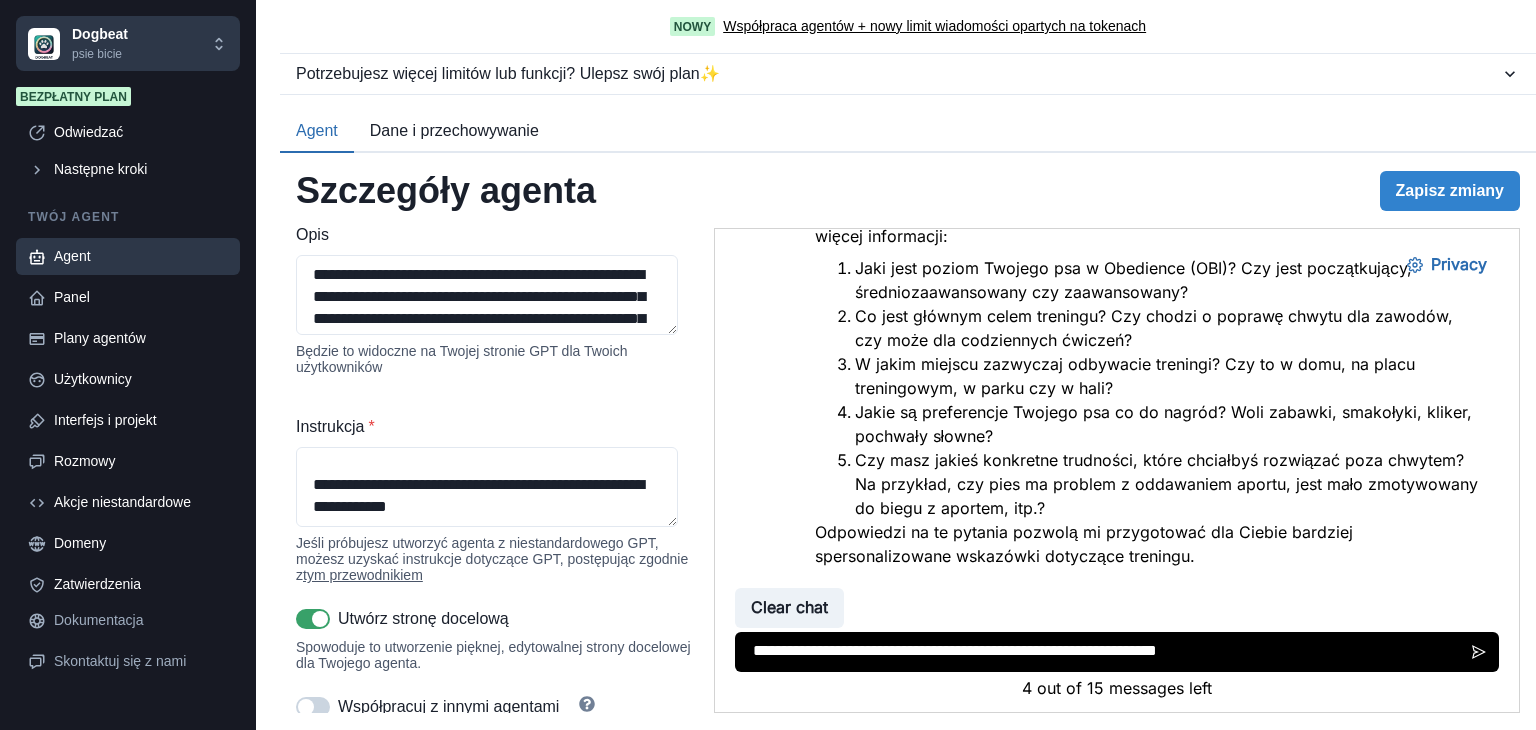 type on "**********" 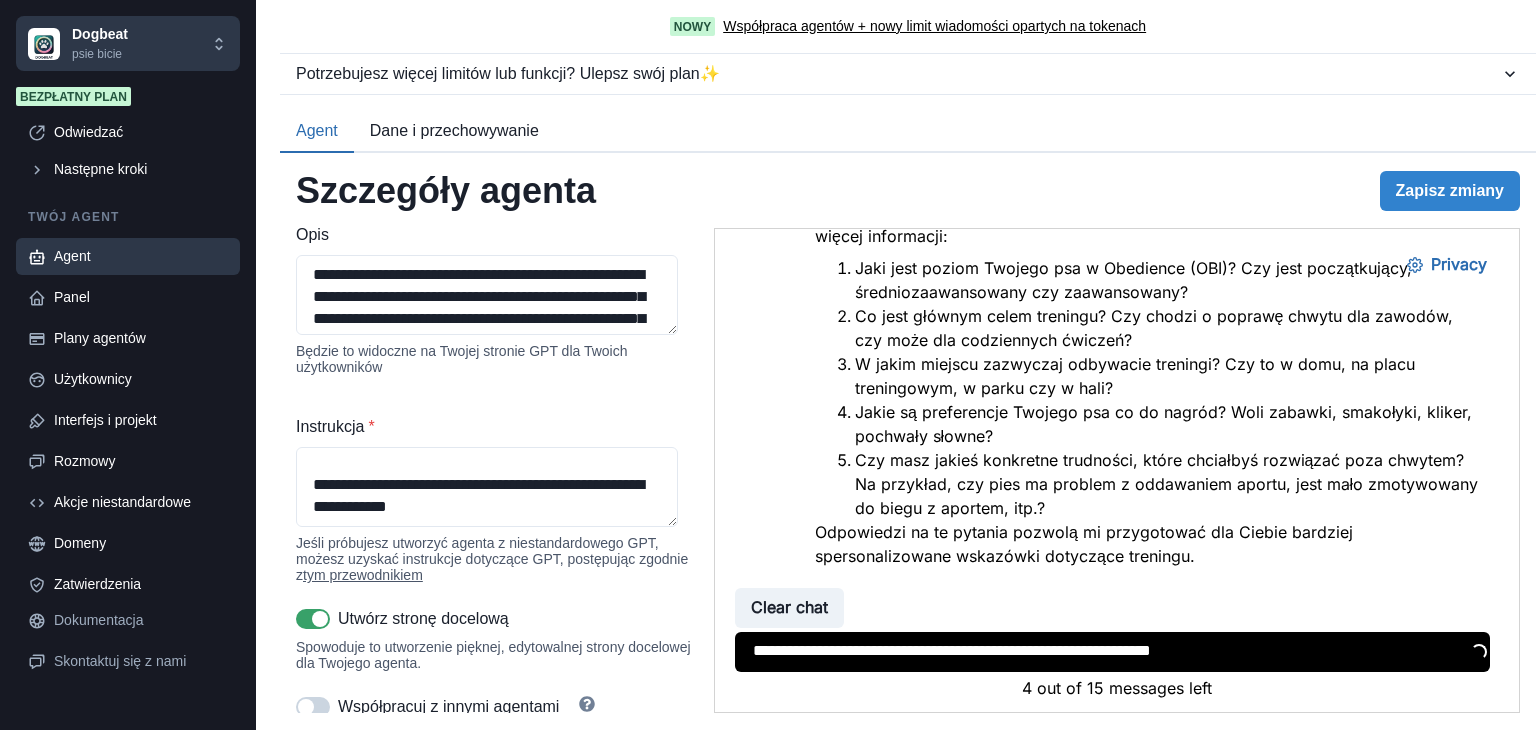 type 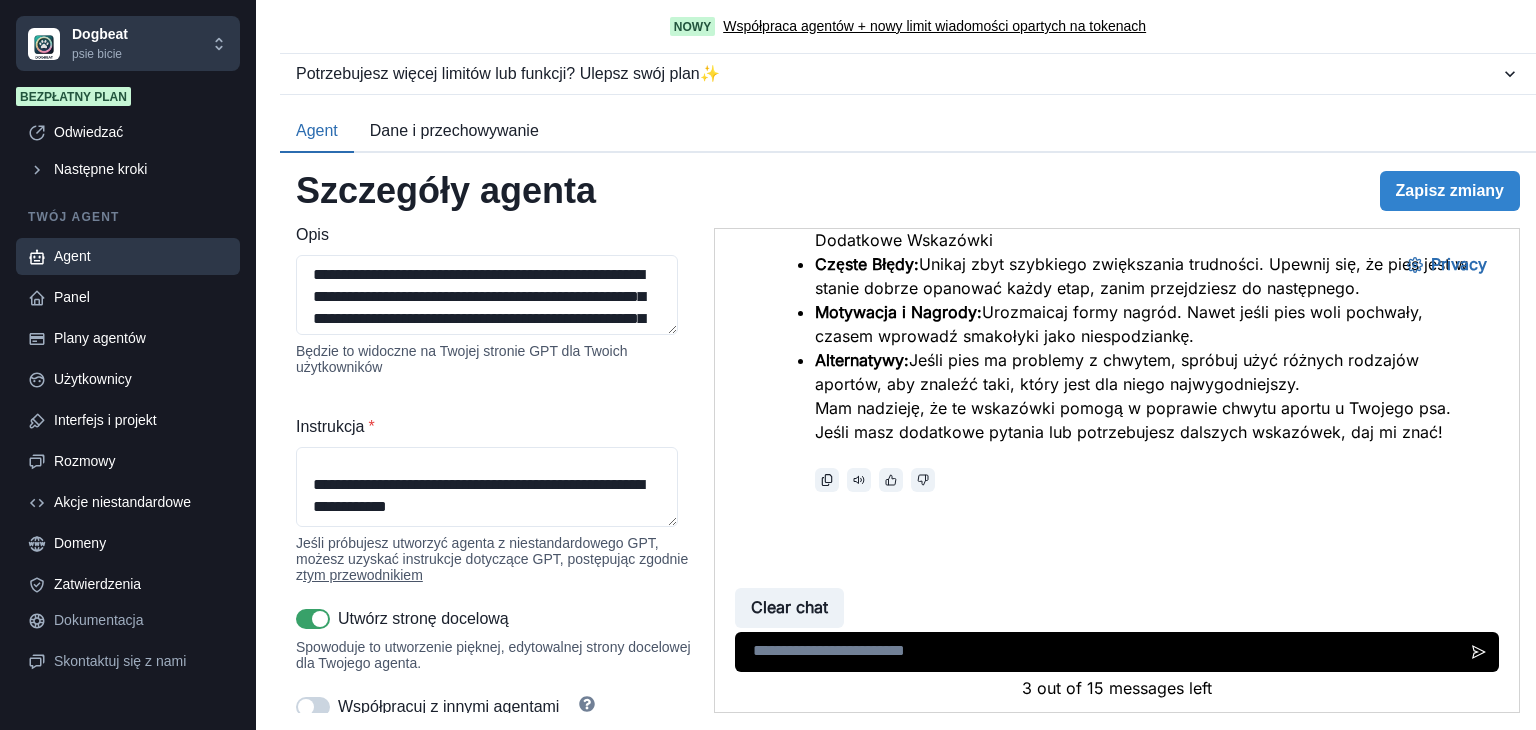 scroll, scrollTop: 2612, scrollLeft: 0, axis: vertical 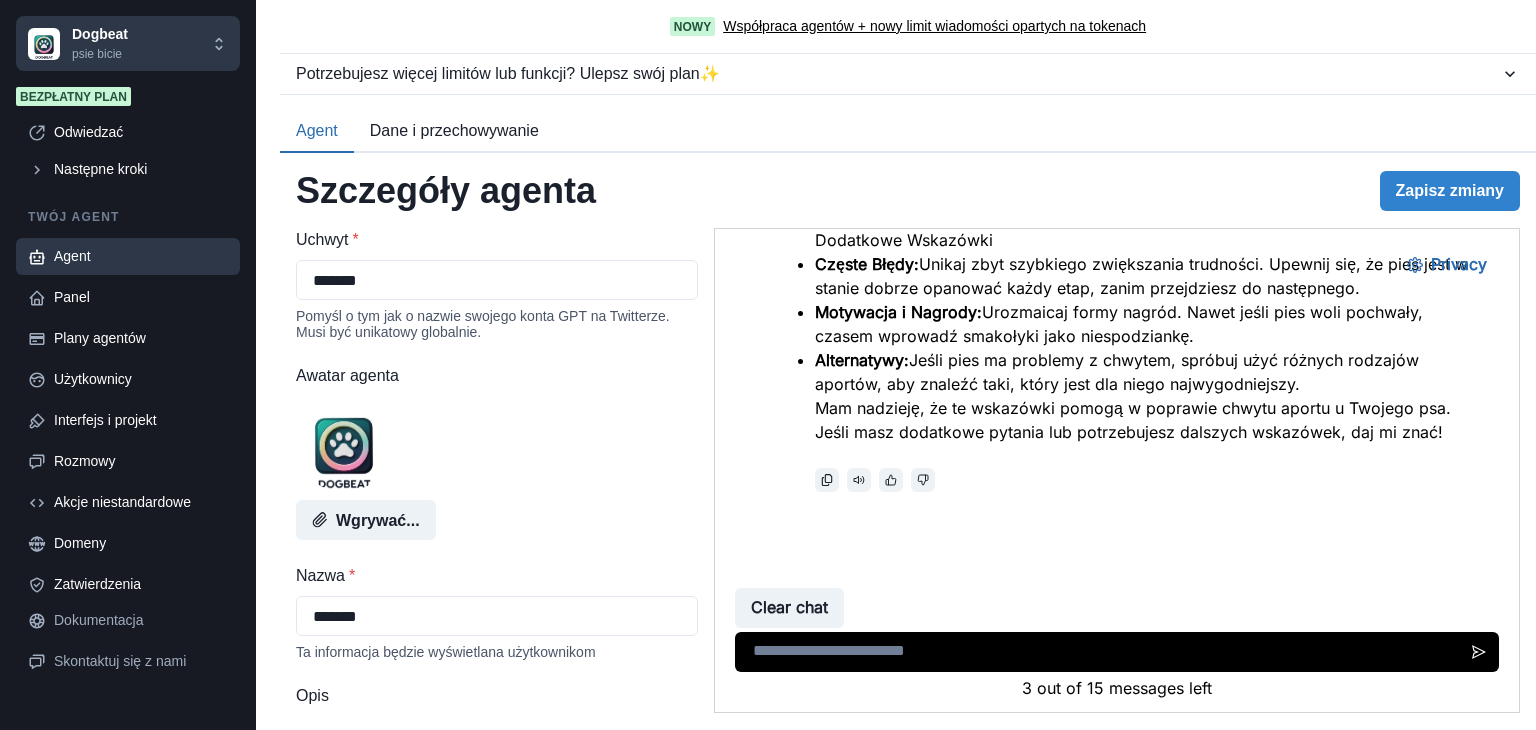 click on "Dane i przechowywanie" at bounding box center [454, 130] 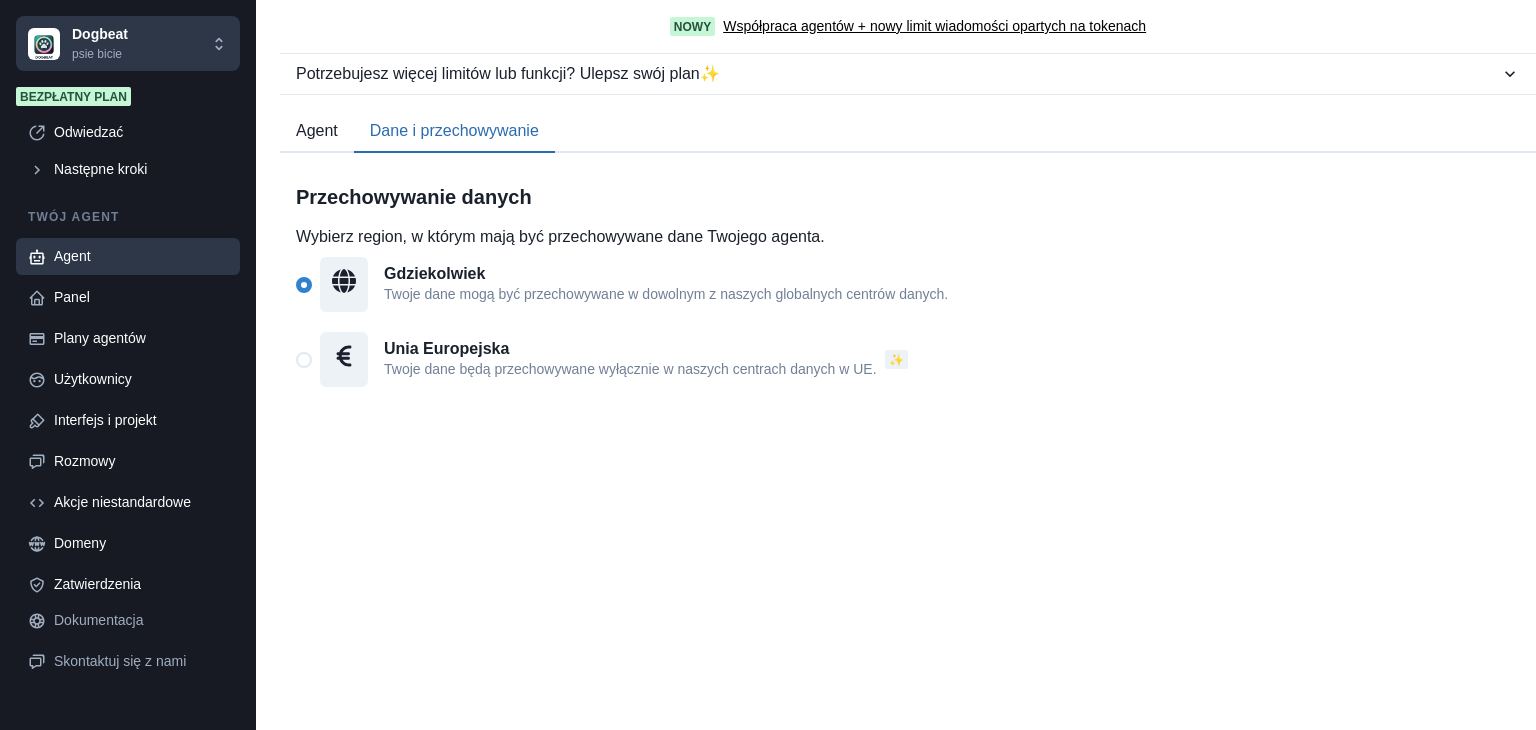 click on "Agent" at bounding box center [317, 130] 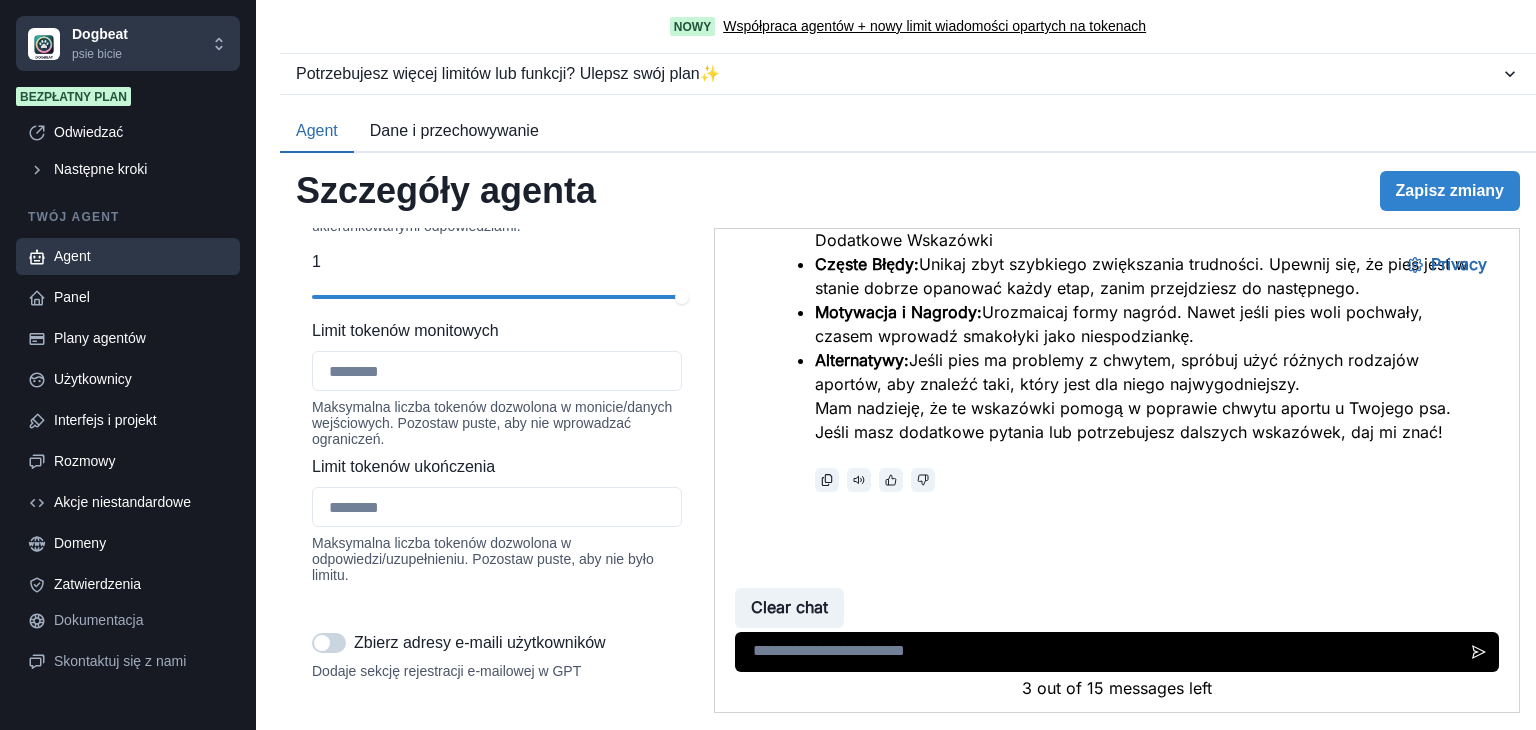 scroll, scrollTop: 2344, scrollLeft: 0, axis: vertical 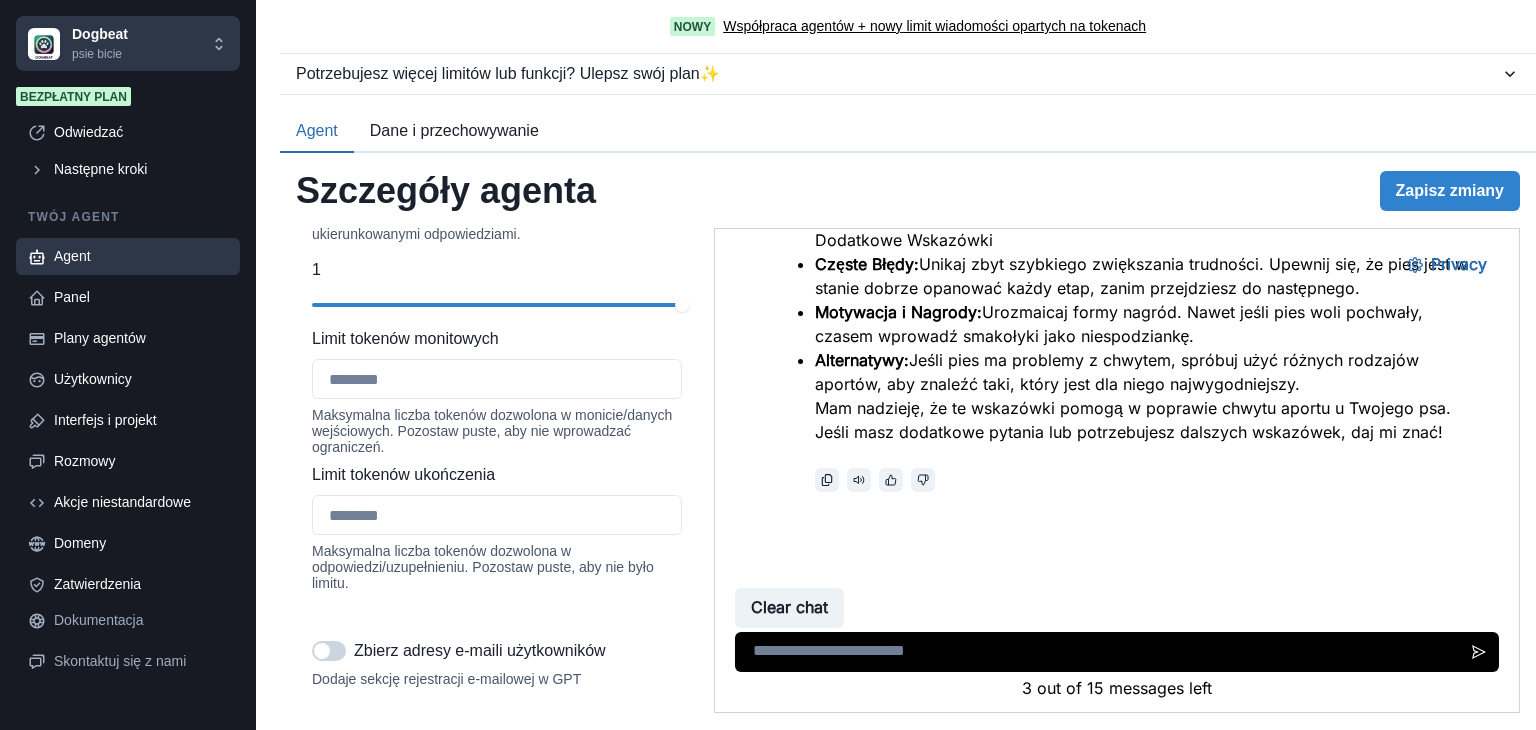 drag, startPoint x: 669, startPoint y: 409, endPoint x: 624, endPoint y: 409, distance: 45 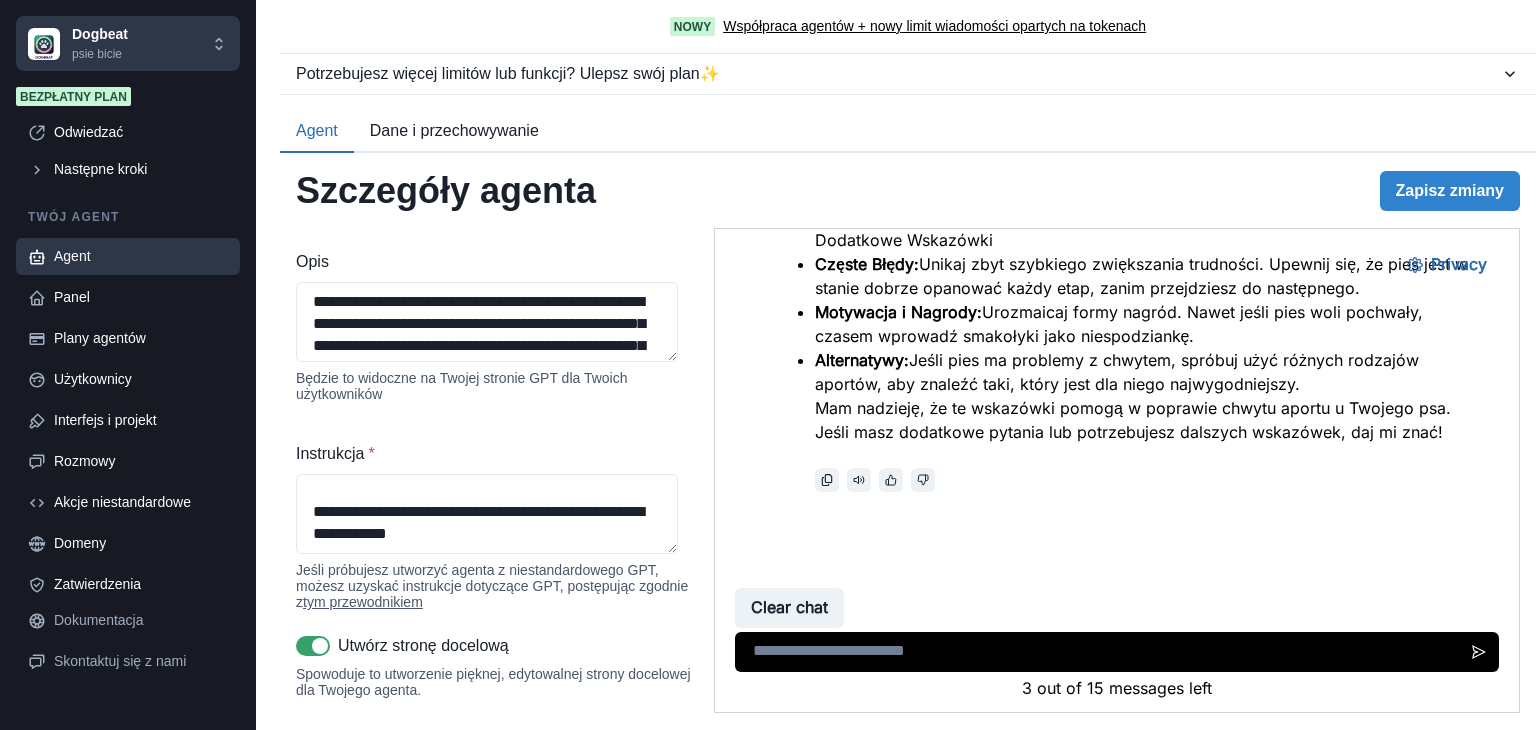 scroll, scrollTop: 0, scrollLeft: 0, axis: both 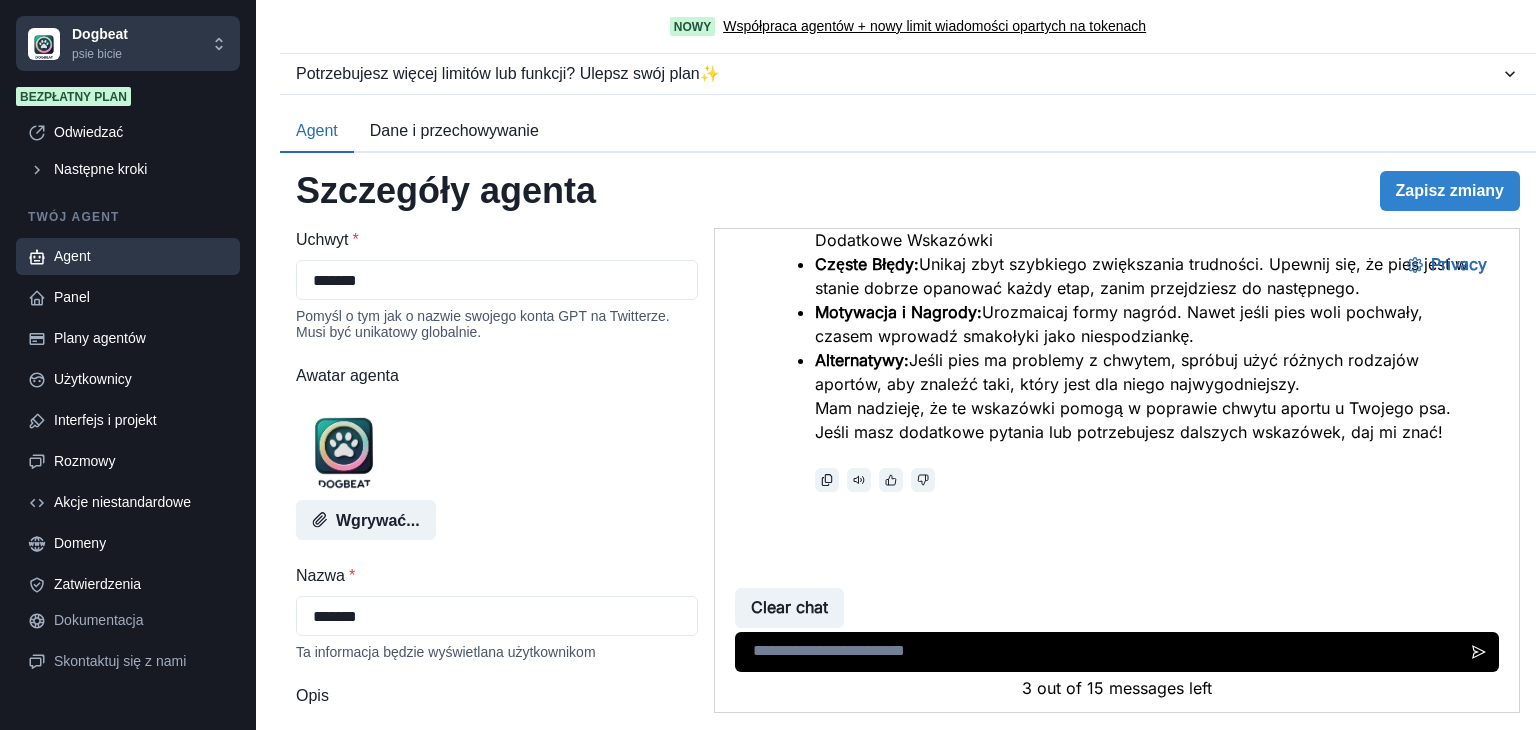 type on "**********" 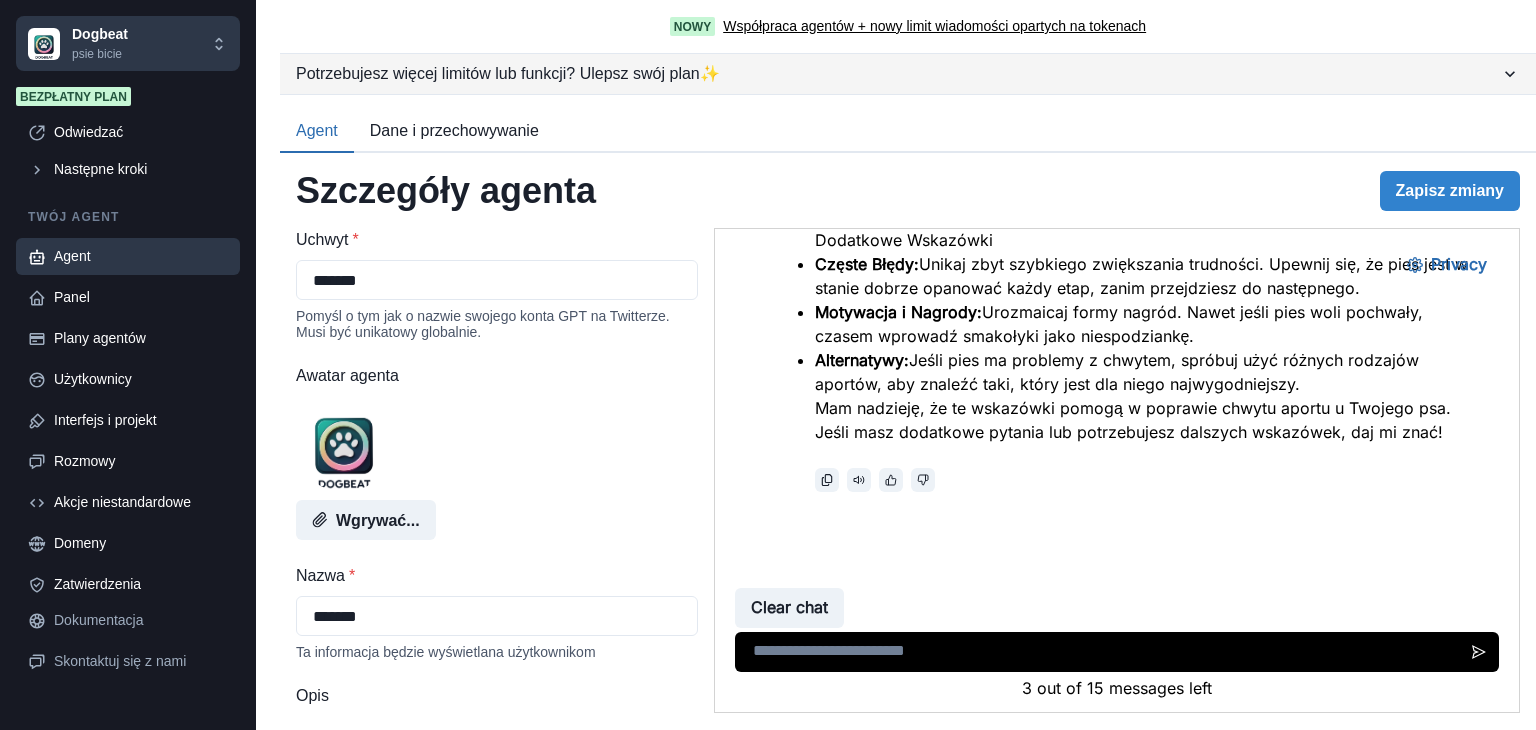 click on "✨" at bounding box center (710, 73) 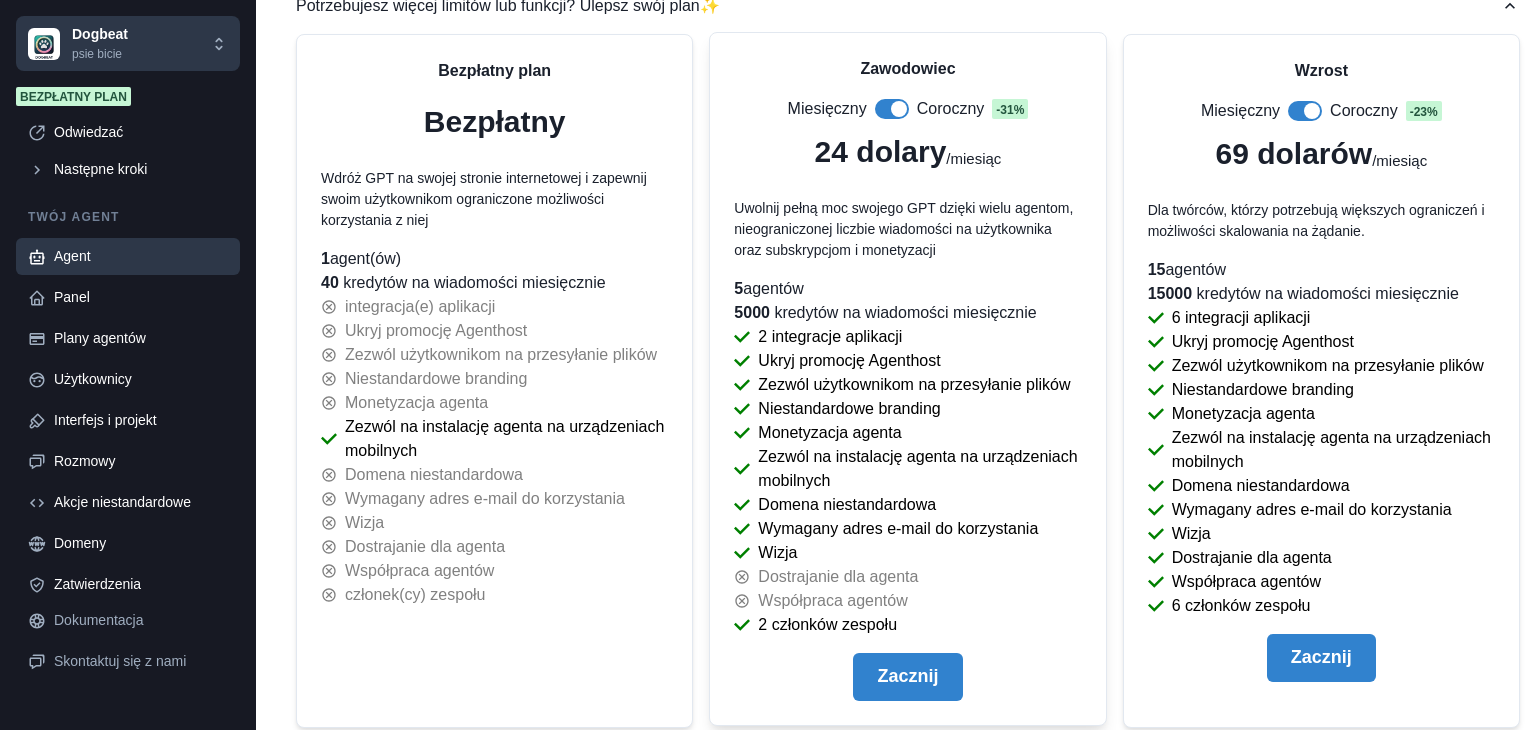 scroll, scrollTop: 88, scrollLeft: 0, axis: vertical 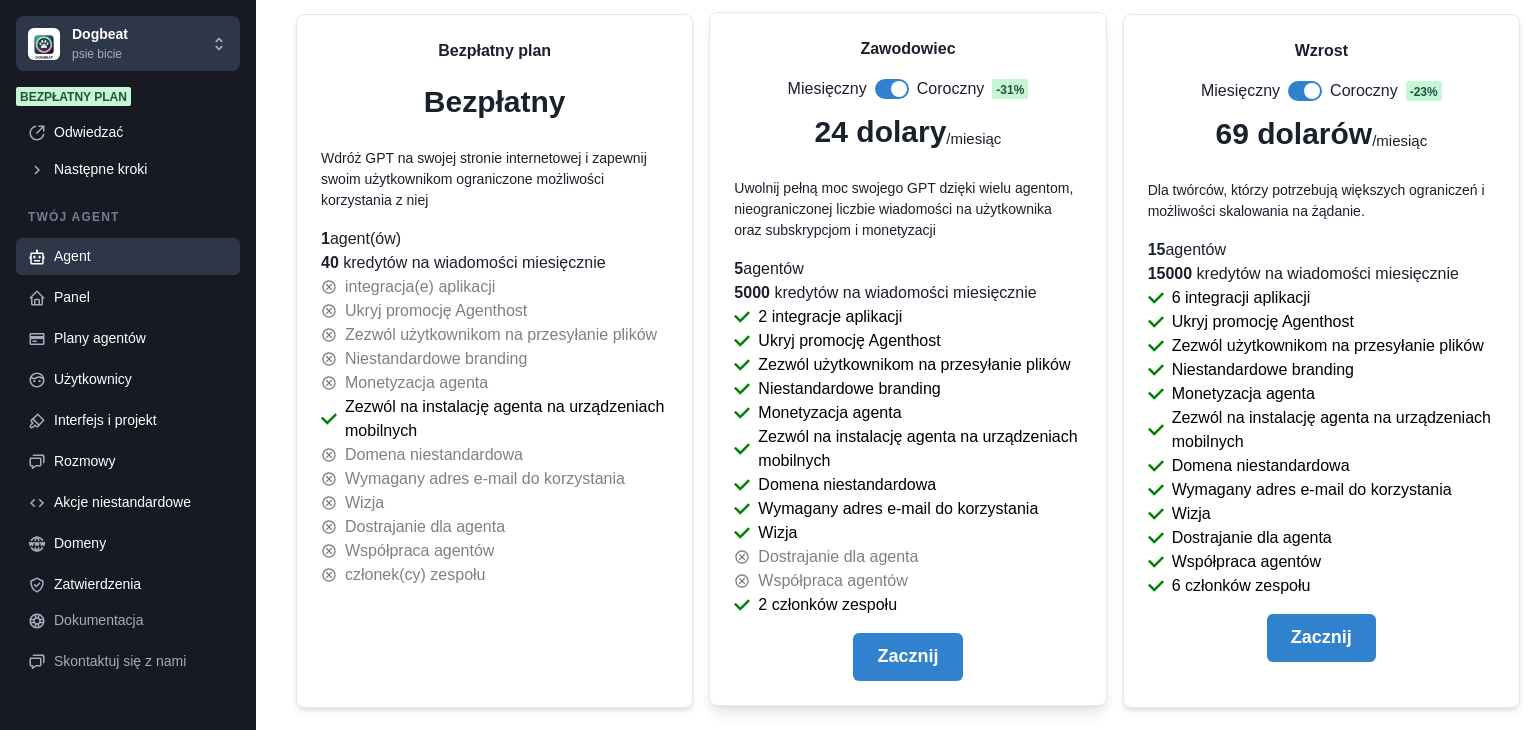 click at bounding box center [892, 89] 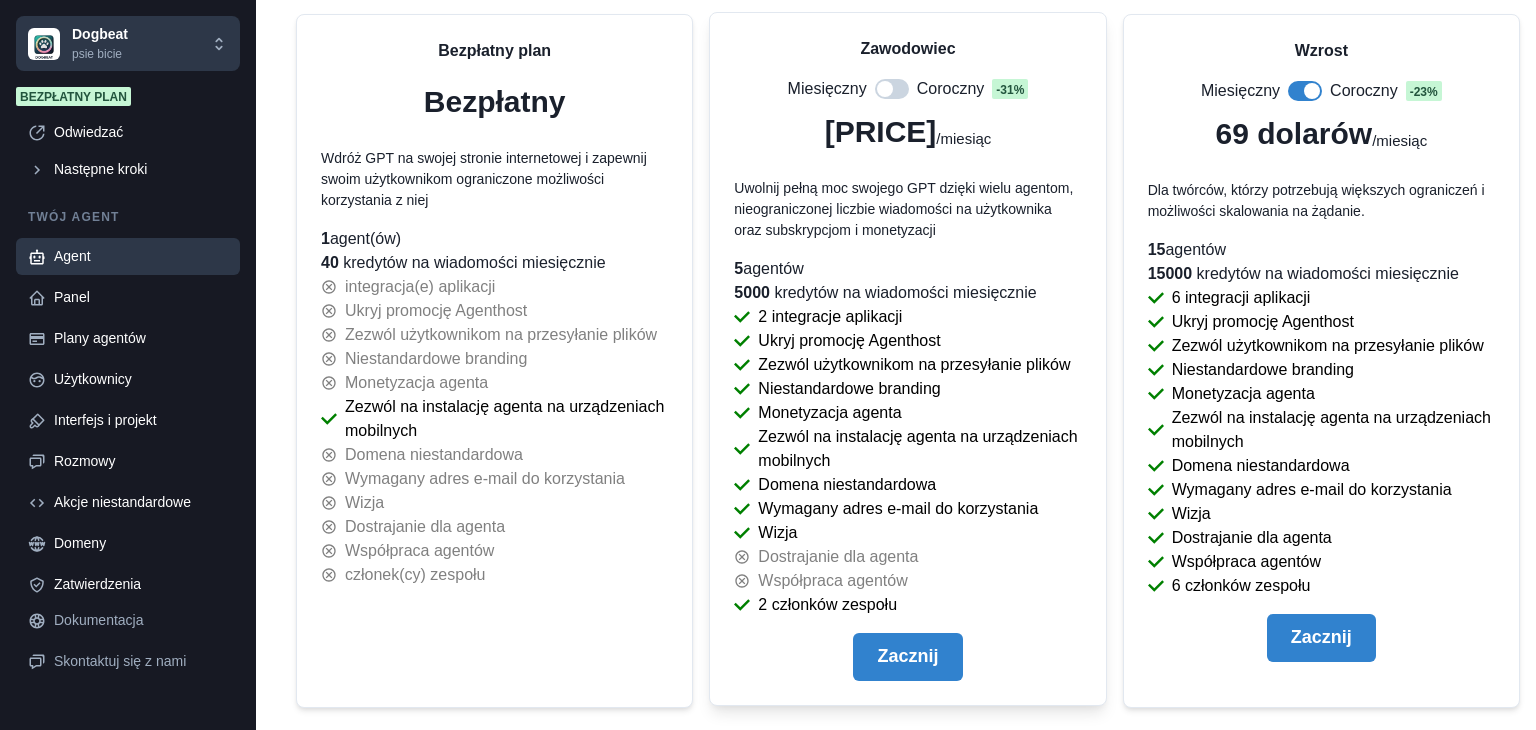 click at bounding box center (892, 89) 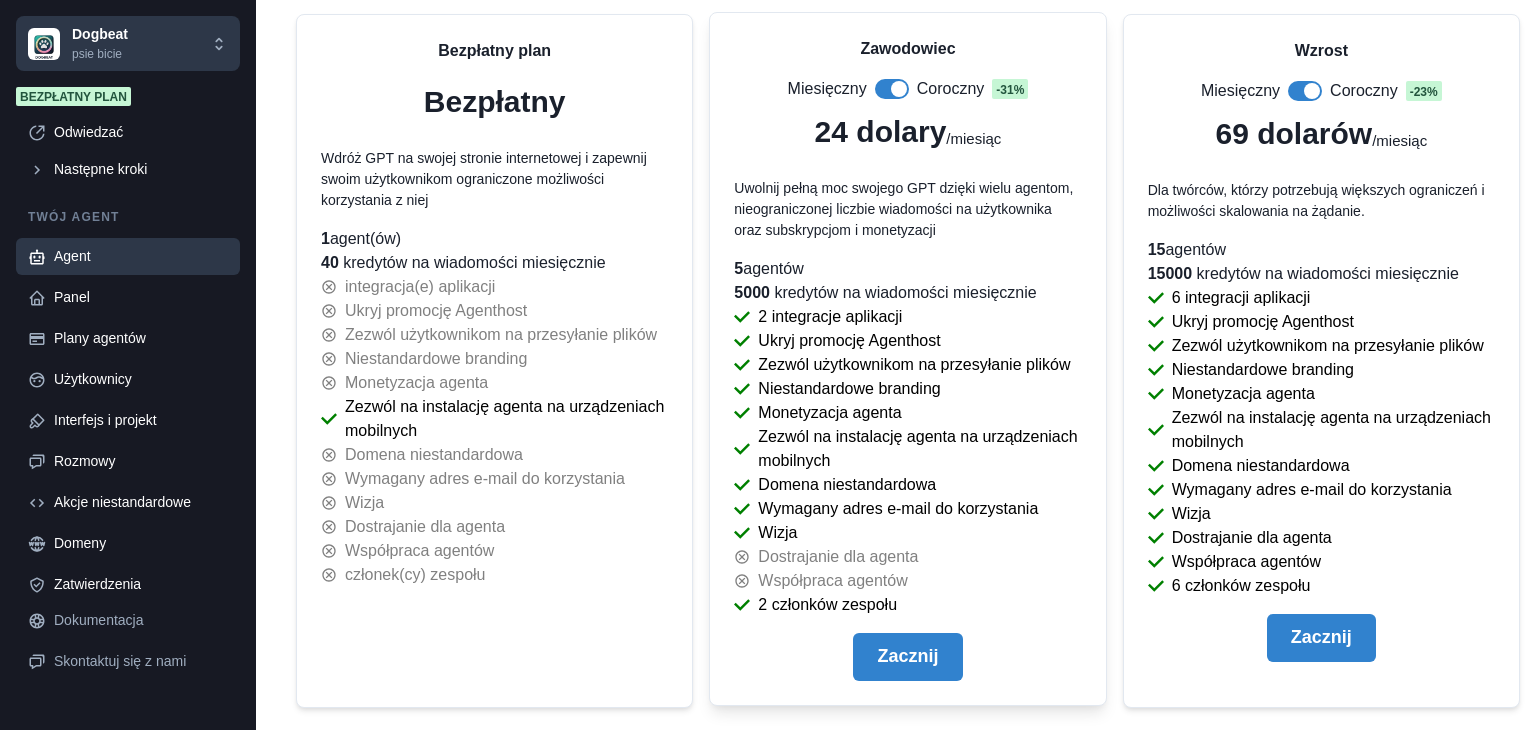 scroll, scrollTop: 0, scrollLeft: 0, axis: both 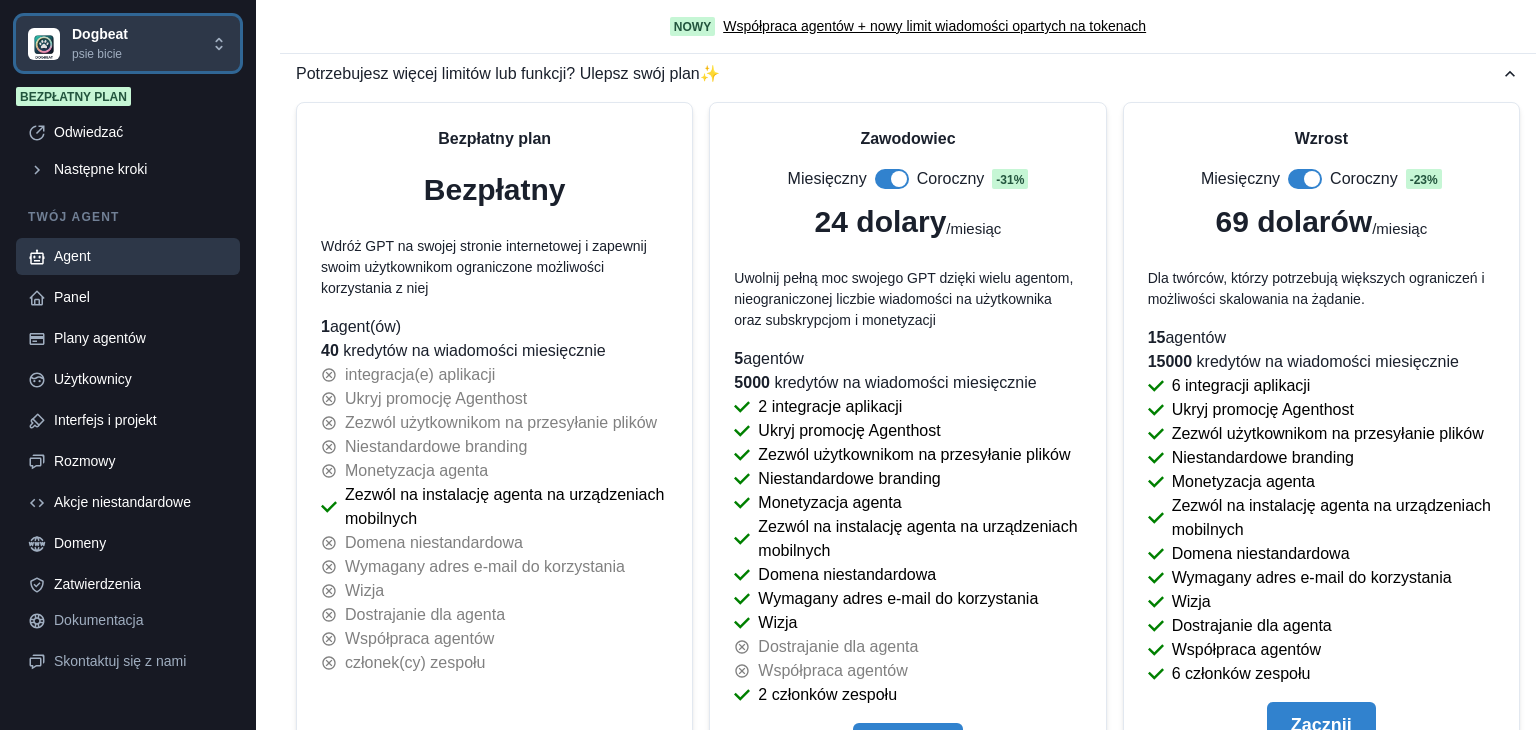click 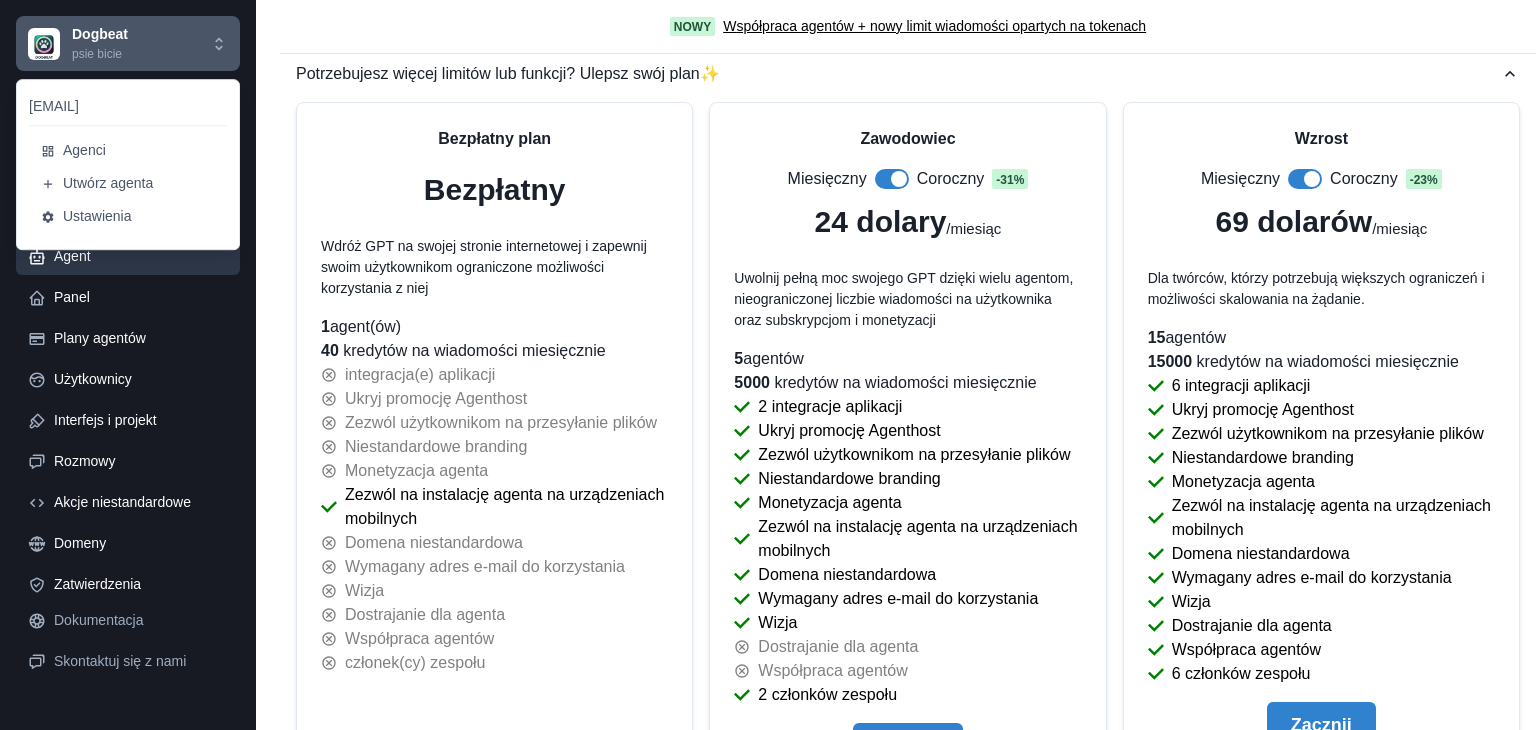 click on "getdogbeat@[EMAIL] Agenci Utwórz agenta Ustawienia" at bounding box center (128, 164) 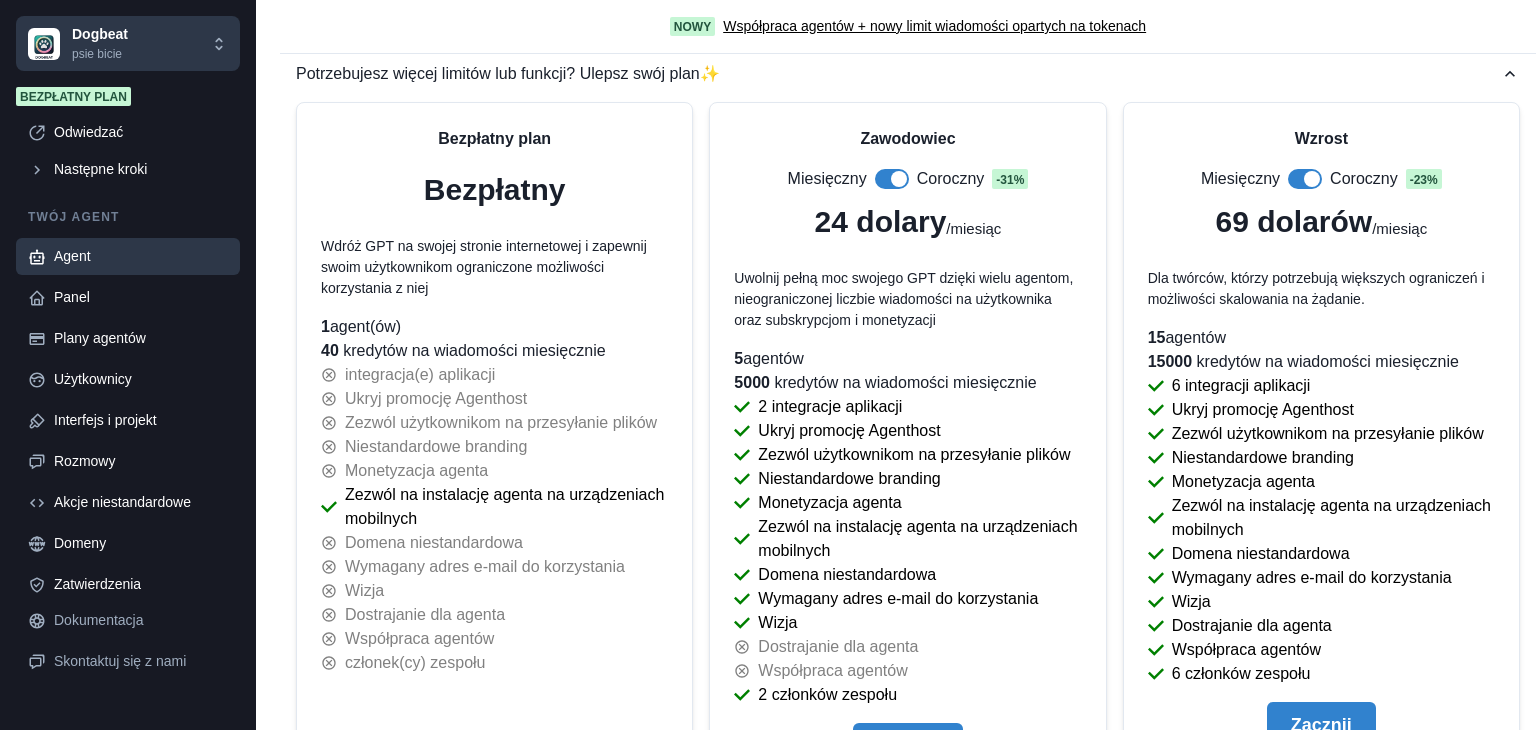 drag, startPoint x: 277, startPoint y: 368, endPoint x: 93, endPoint y: 258, distance: 214.3735 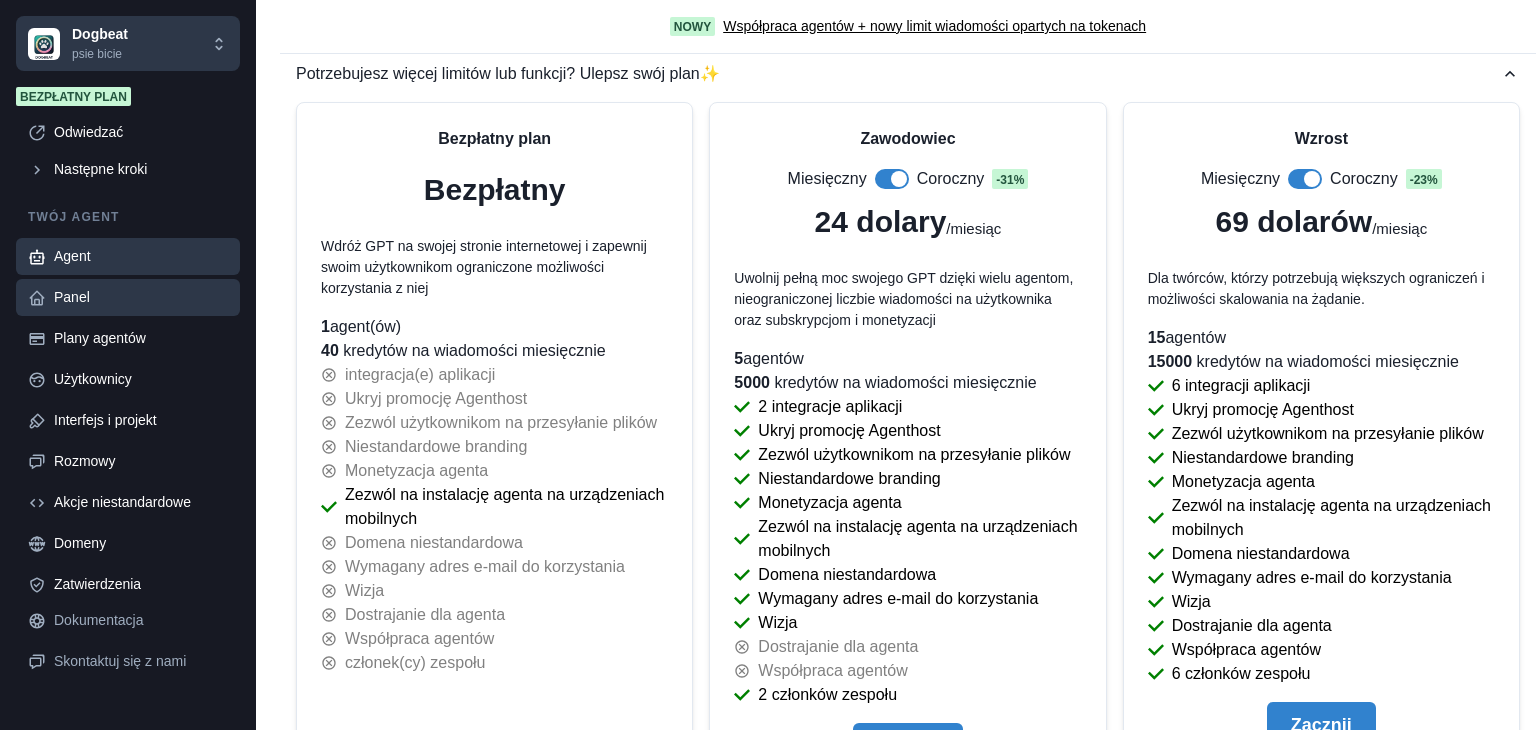 click on "Panel" at bounding box center [72, 297] 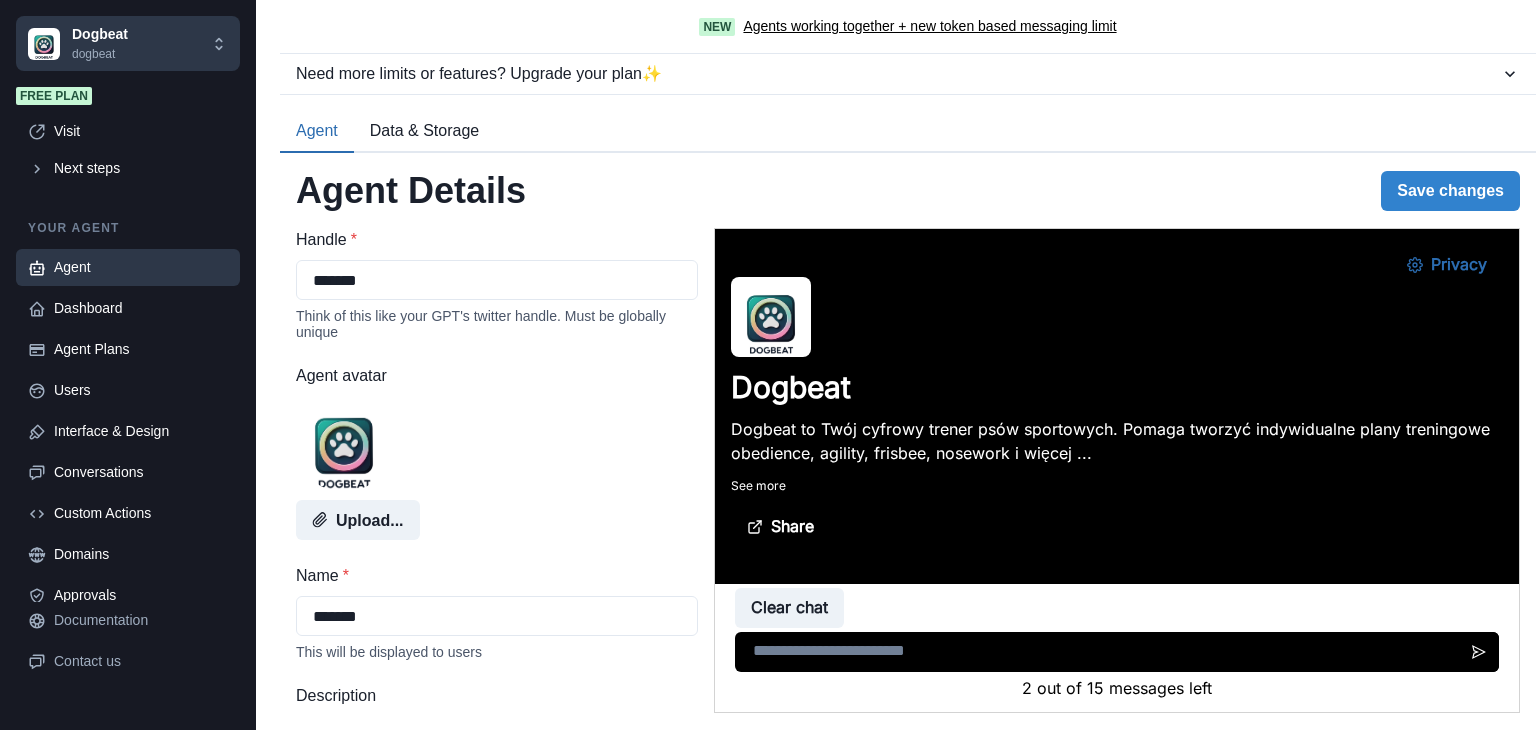 scroll, scrollTop: 0, scrollLeft: 0, axis: both 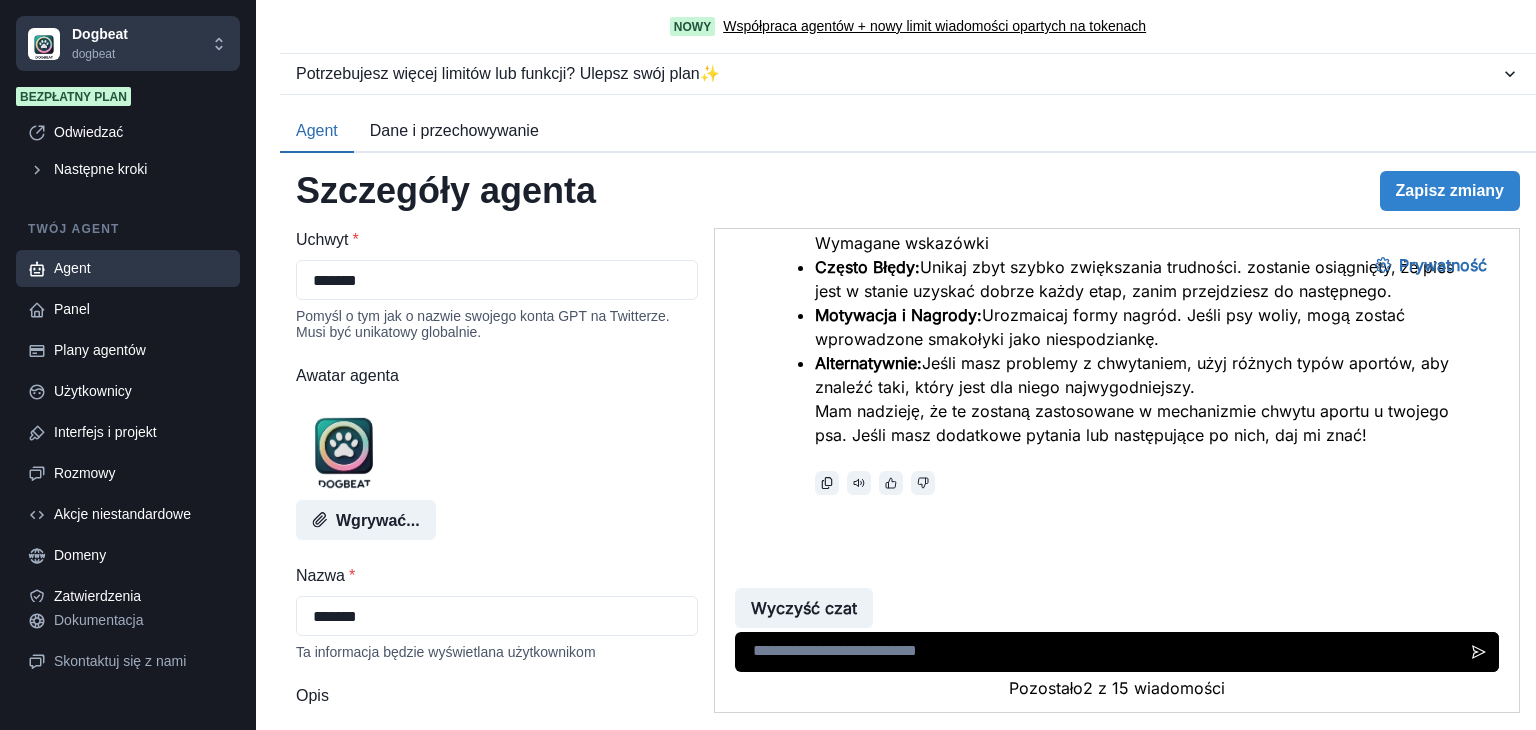 click on "Szczegóły agenta Zapisz zmiany" at bounding box center (908, 190) 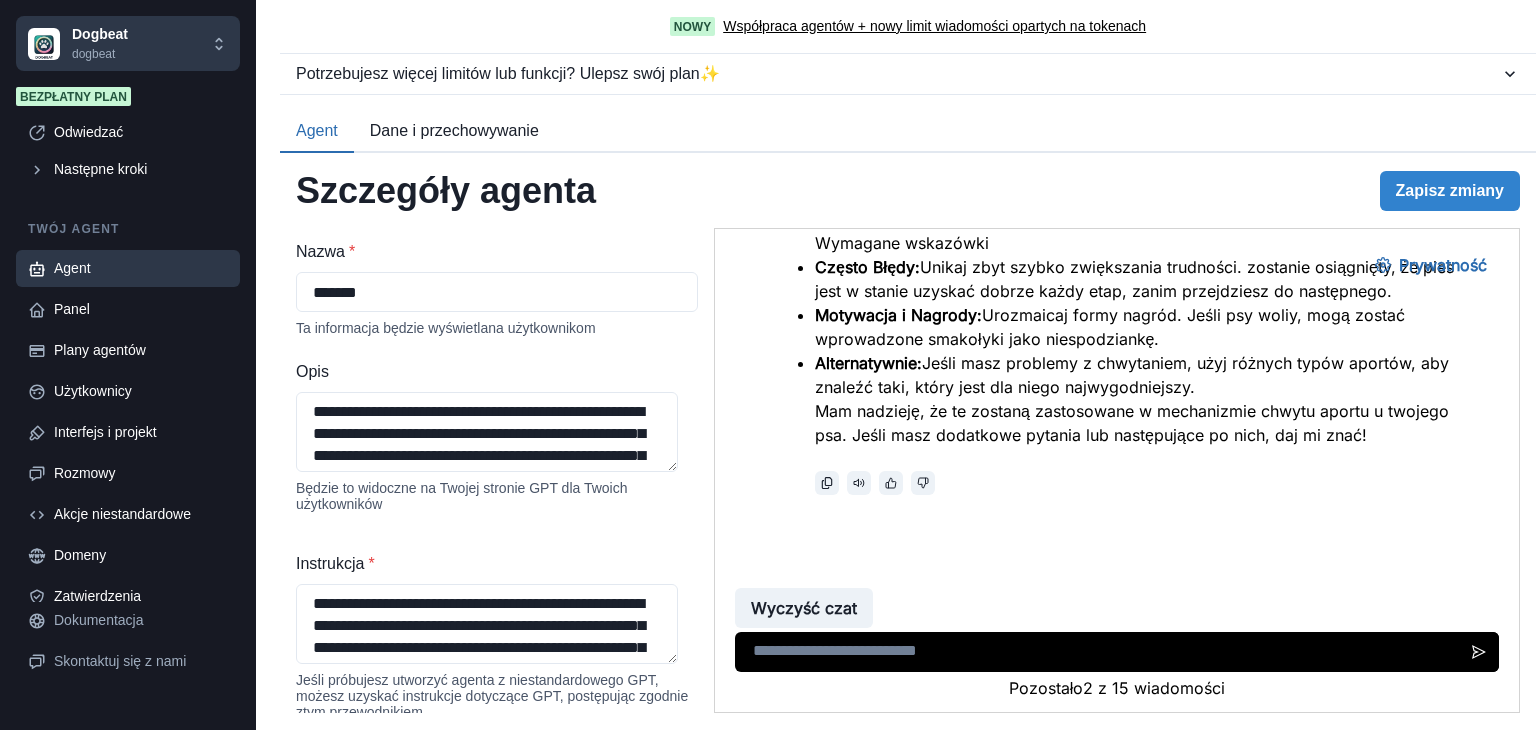 scroll, scrollTop: 330, scrollLeft: 0, axis: vertical 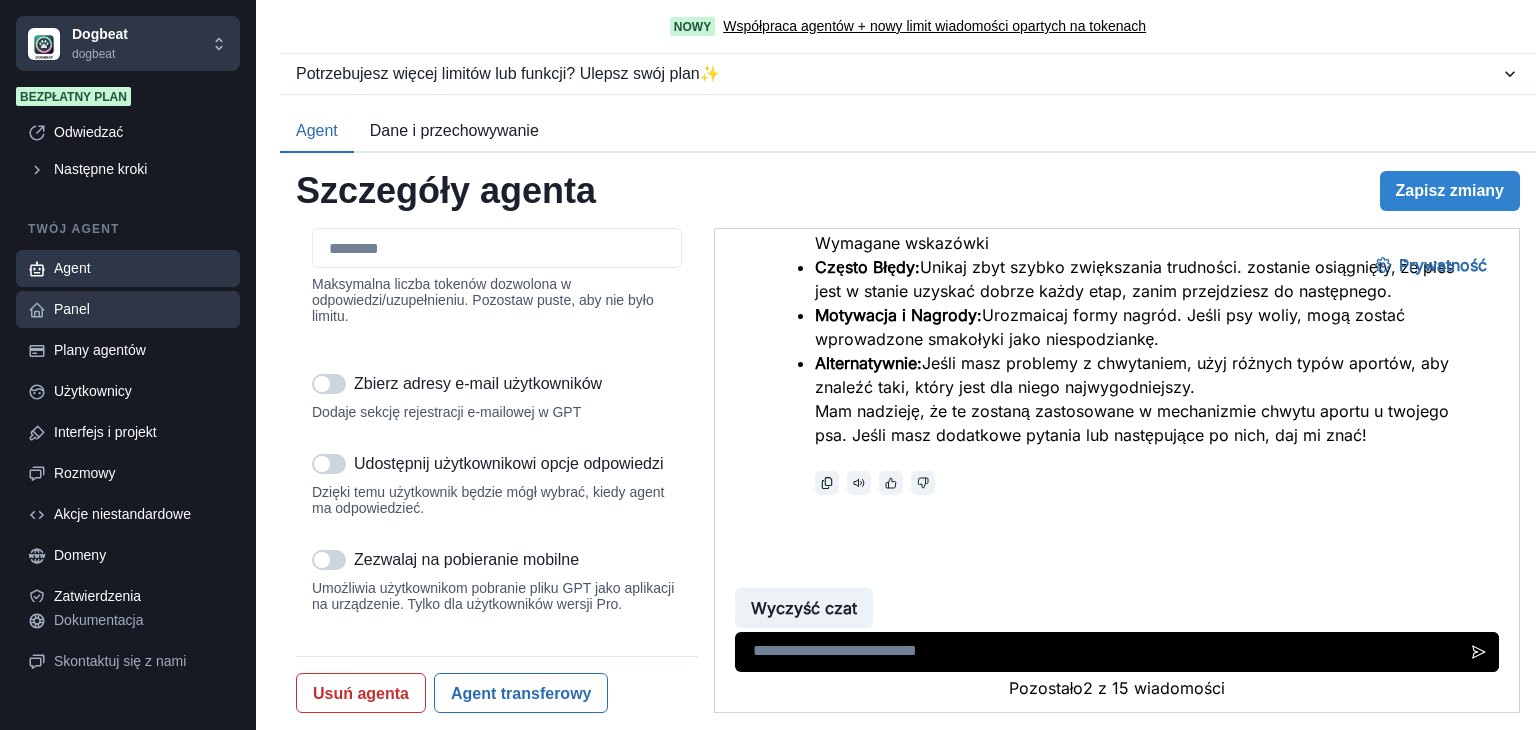 click on "Panel" at bounding box center [141, 309] 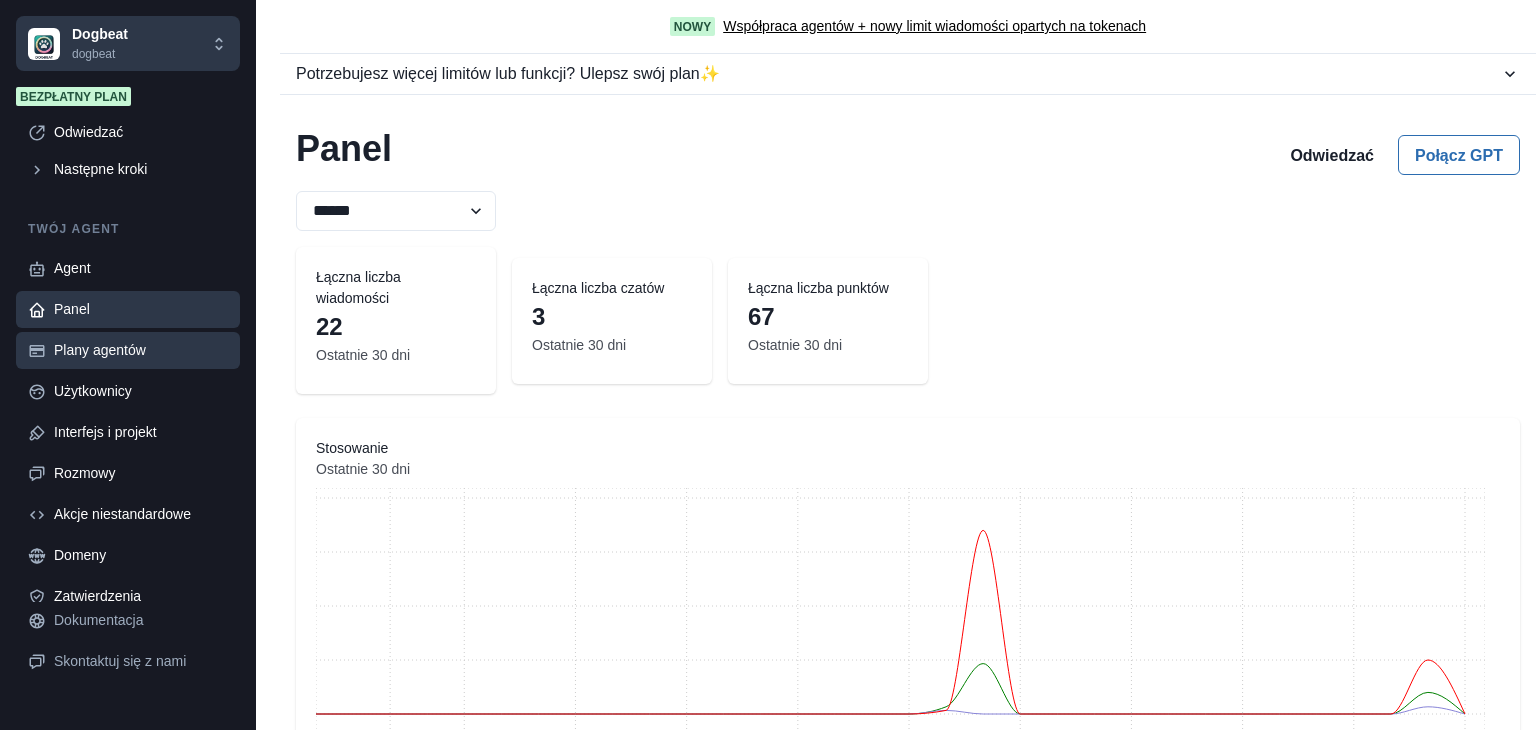 click on "Plany agentów" at bounding box center [128, 350] 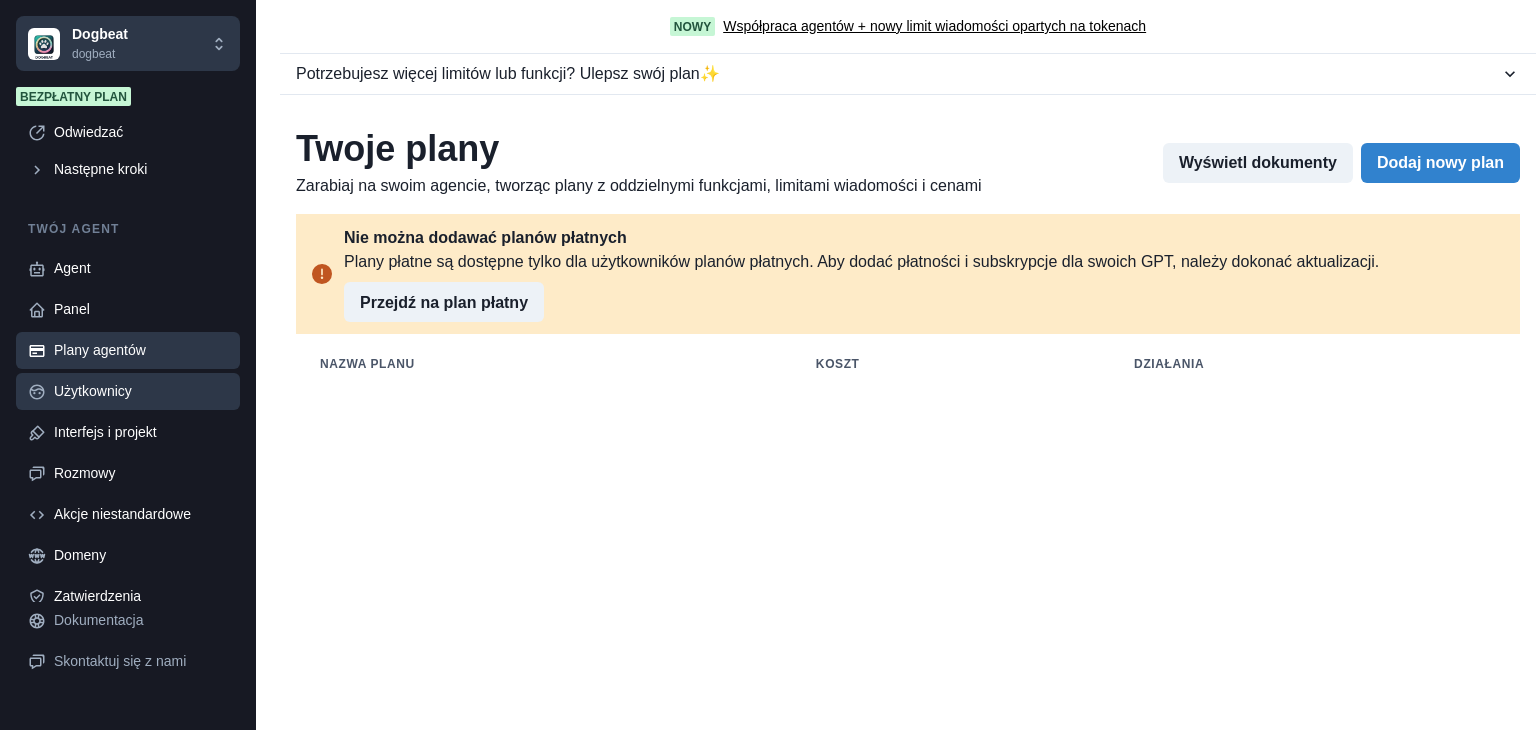 click on "Użytkownicy" at bounding box center (141, 391) 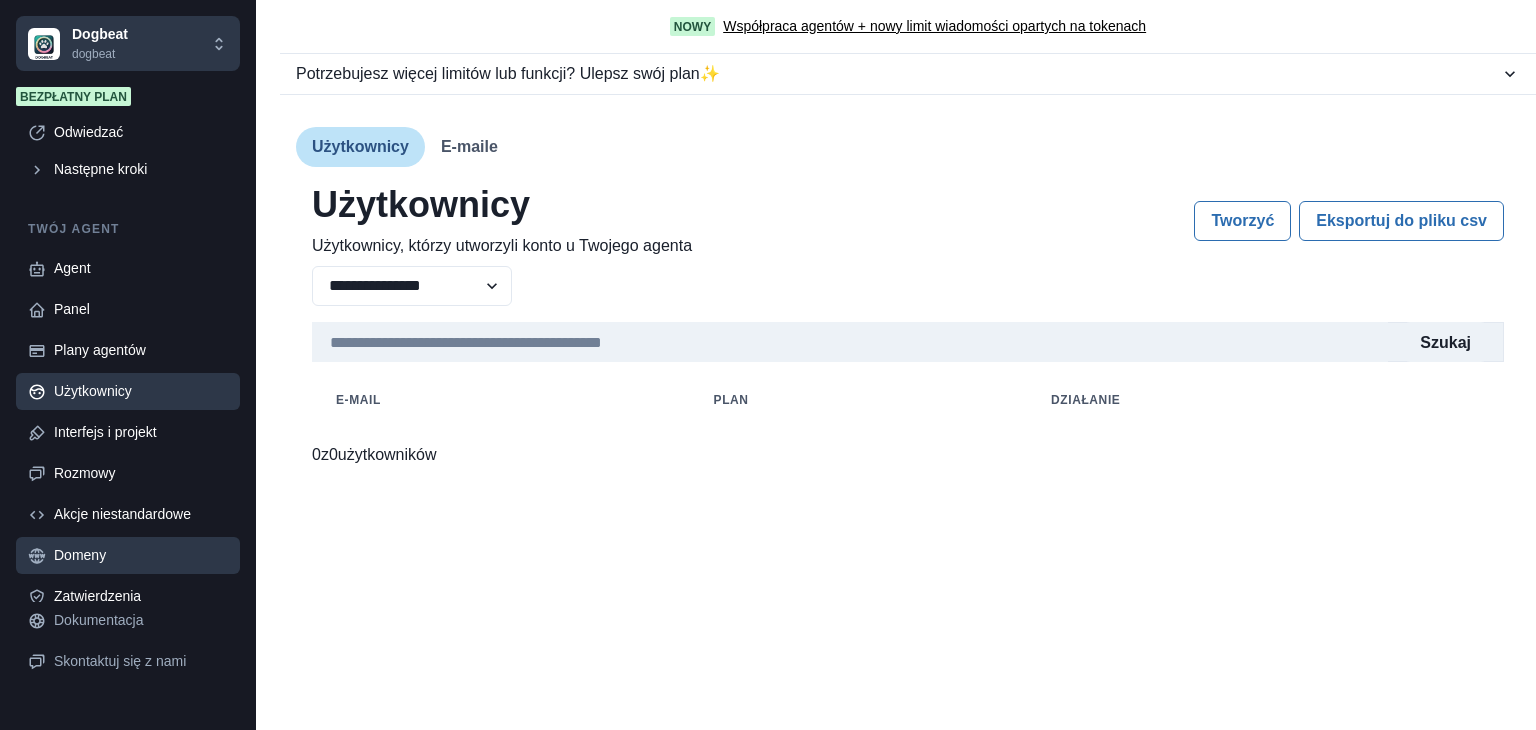 click on "Domeny" at bounding box center (80, 555) 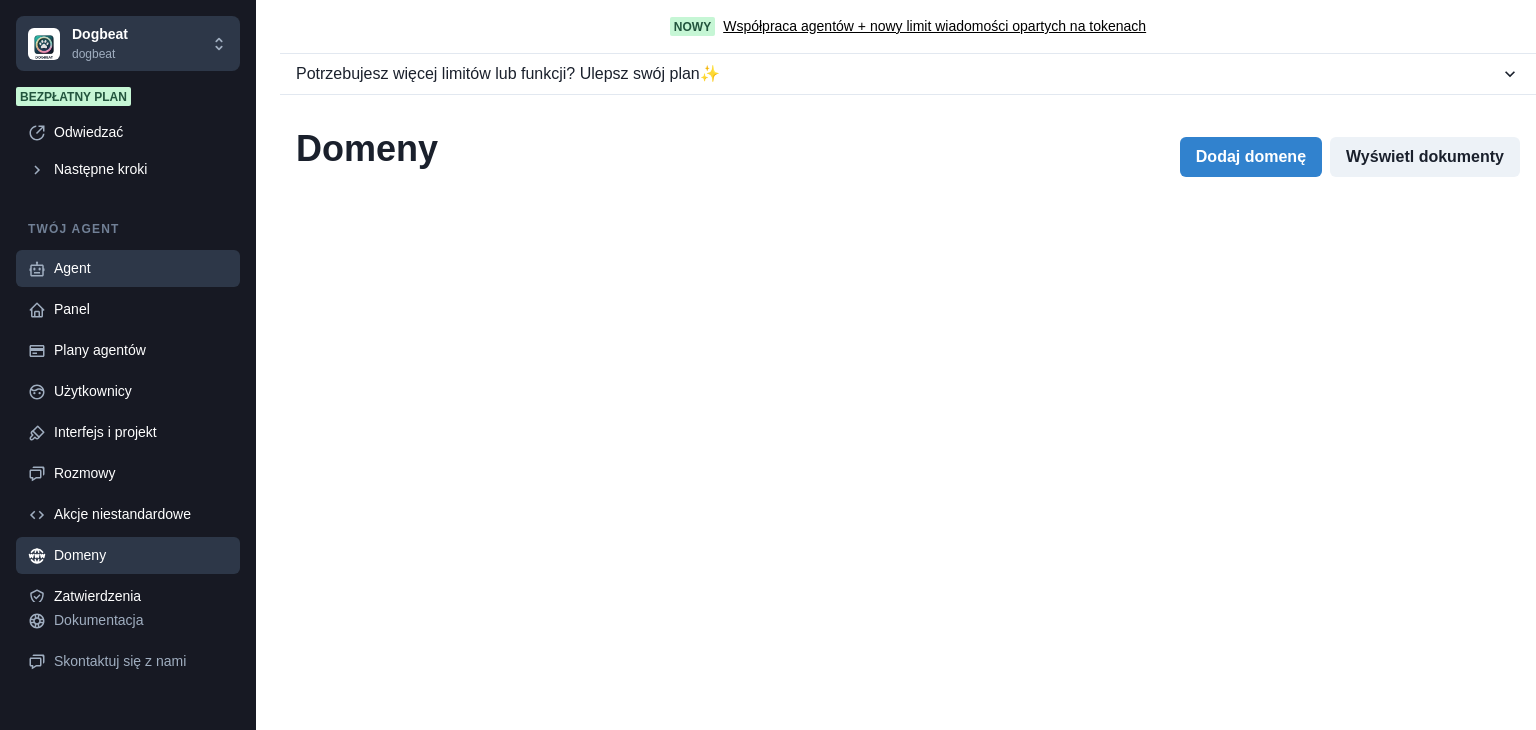click on "Agent" at bounding box center [72, 268] 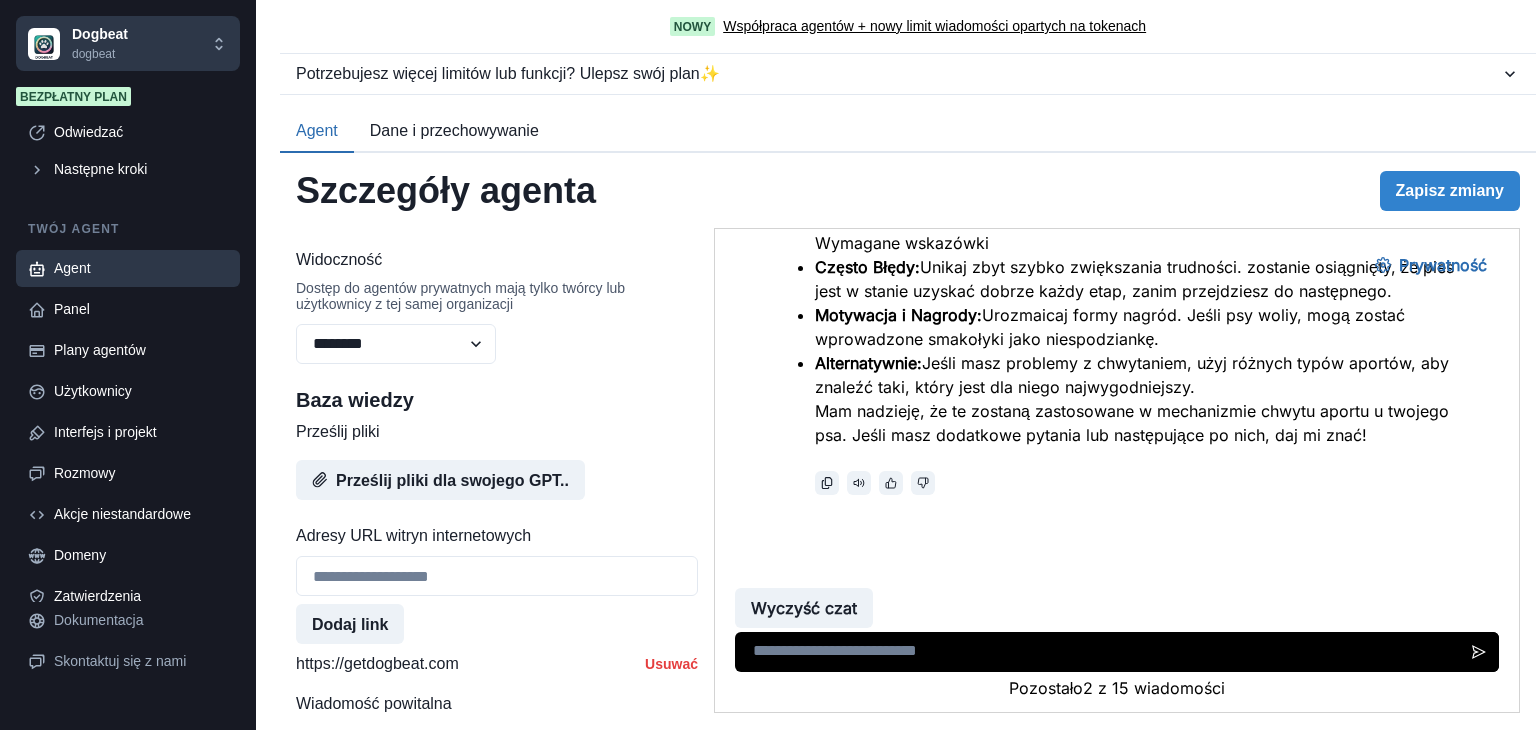 scroll, scrollTop: 0, scrollLeft: 0, axis: both 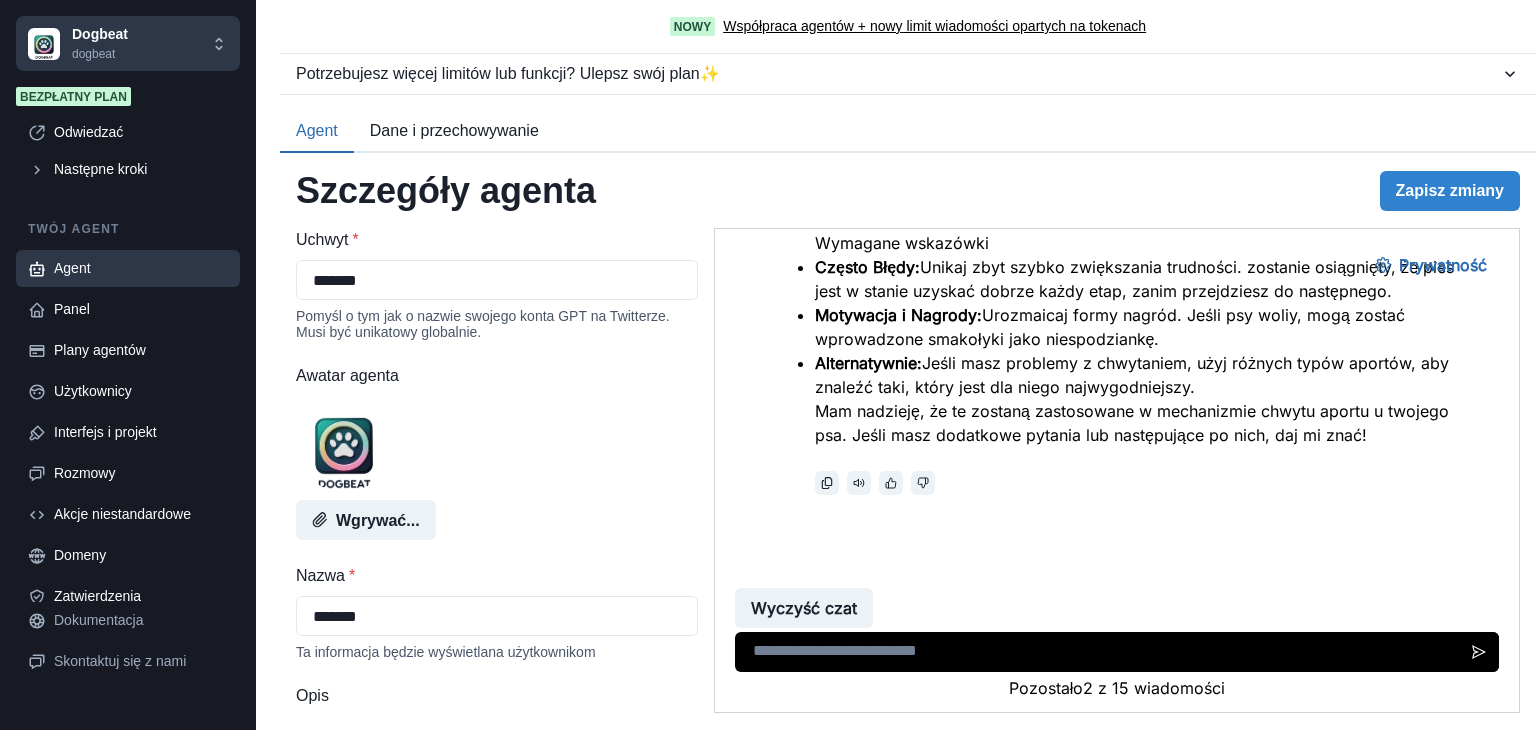drag, startPoint x: 394, startPoint y: 525, endPoint x: 583, endPoint y: 473, distance: 196.02296 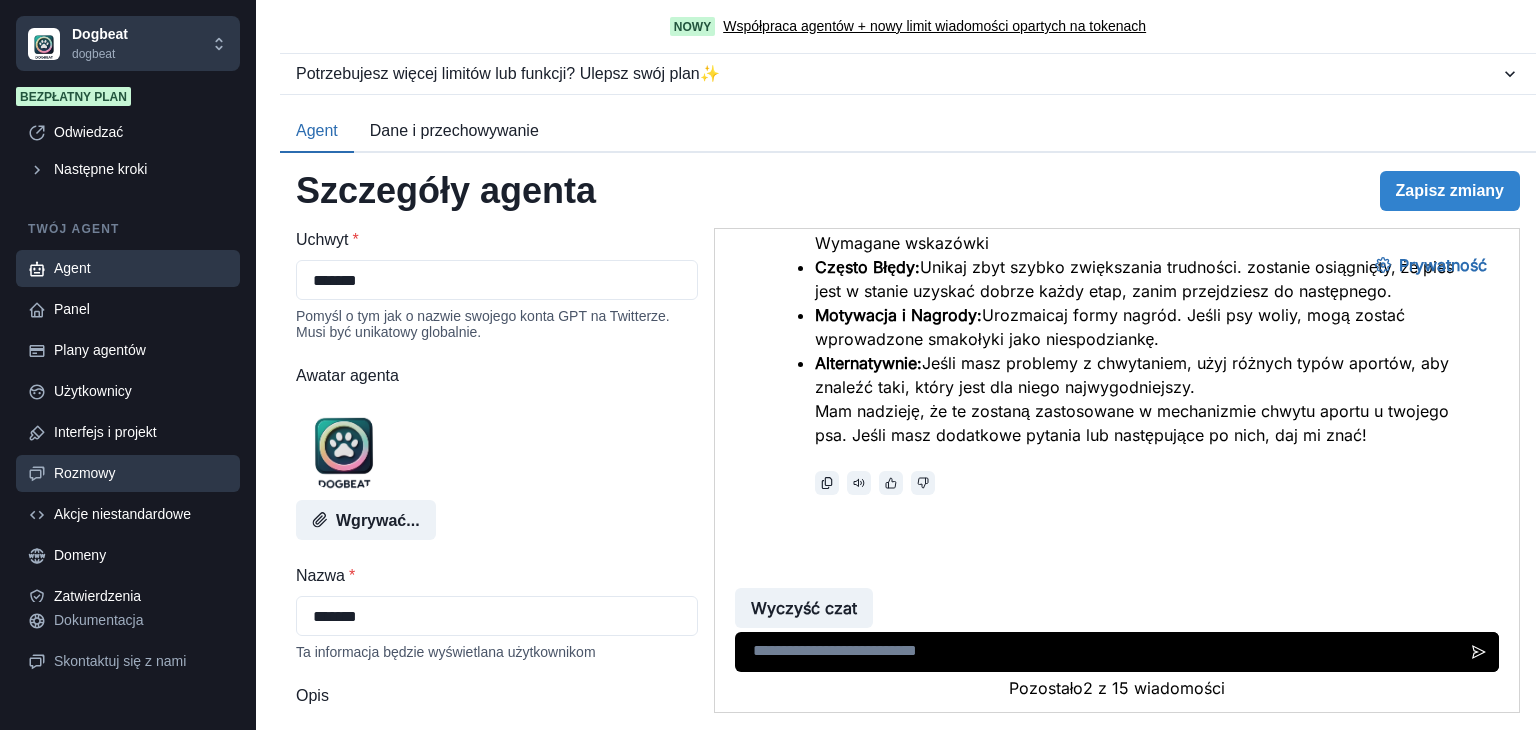 scroll, scrollTop: 15, scrollLeft: 0, axis: vertical 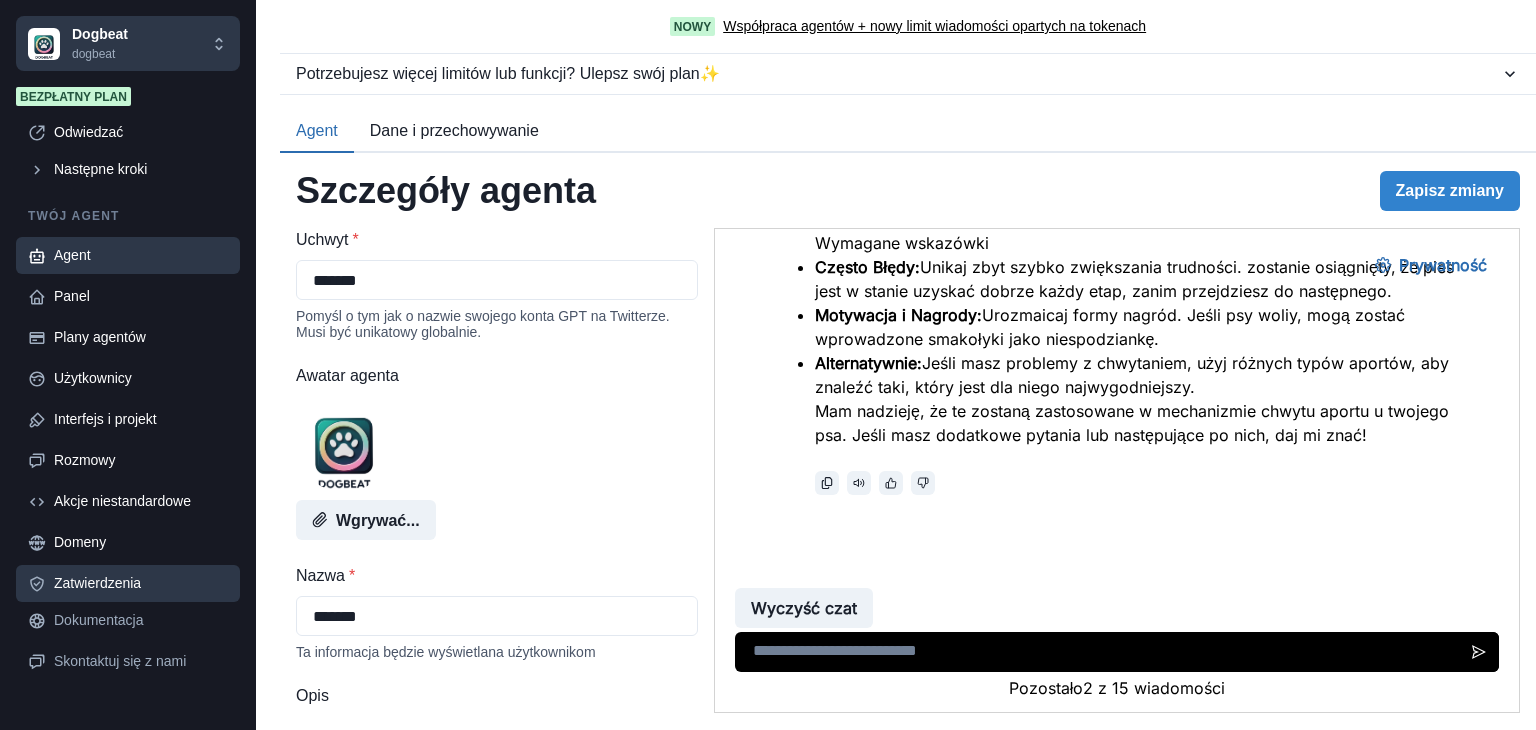 click on "Zatwierdzenia" at bounding box center (97, 583) 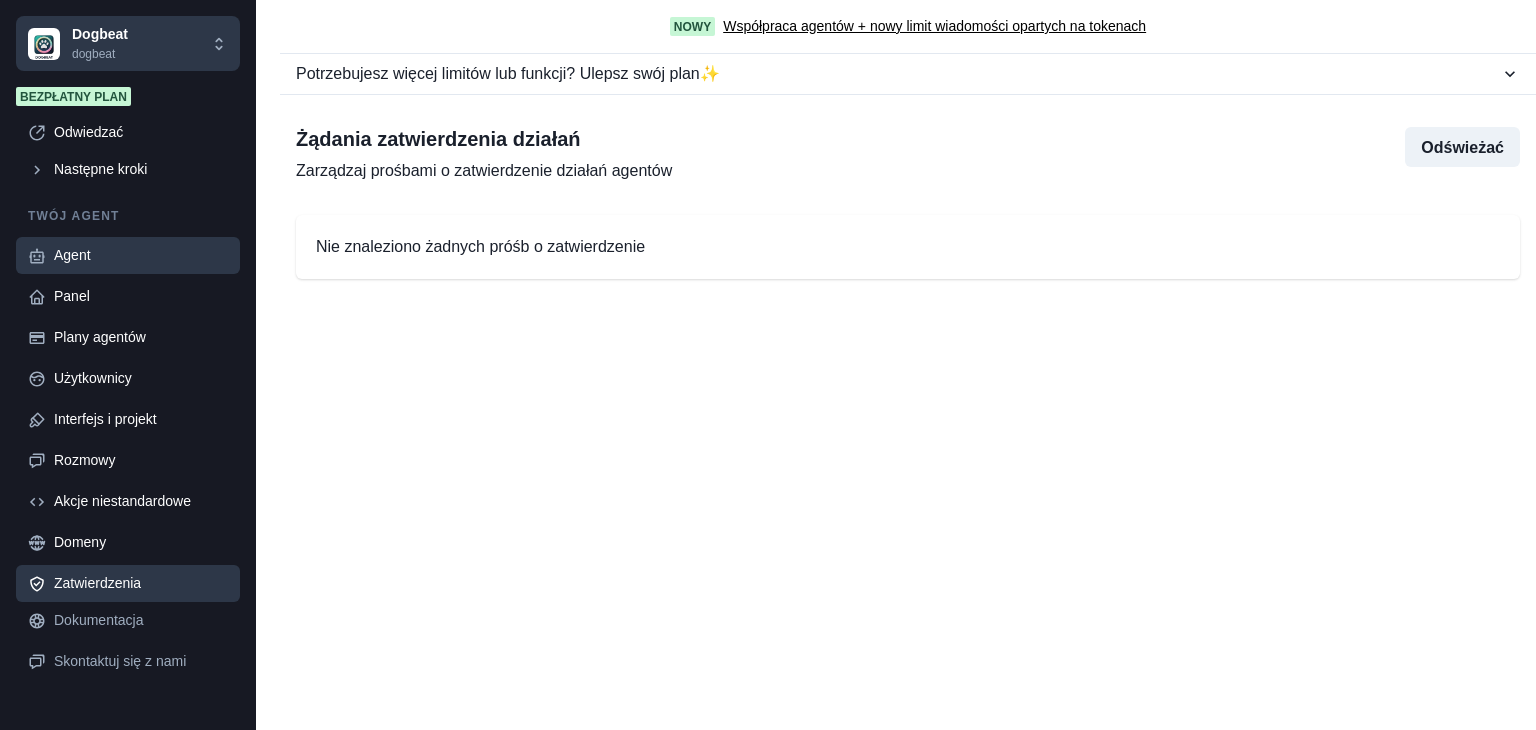 click on "Agent" at bounding box center (72, 255) 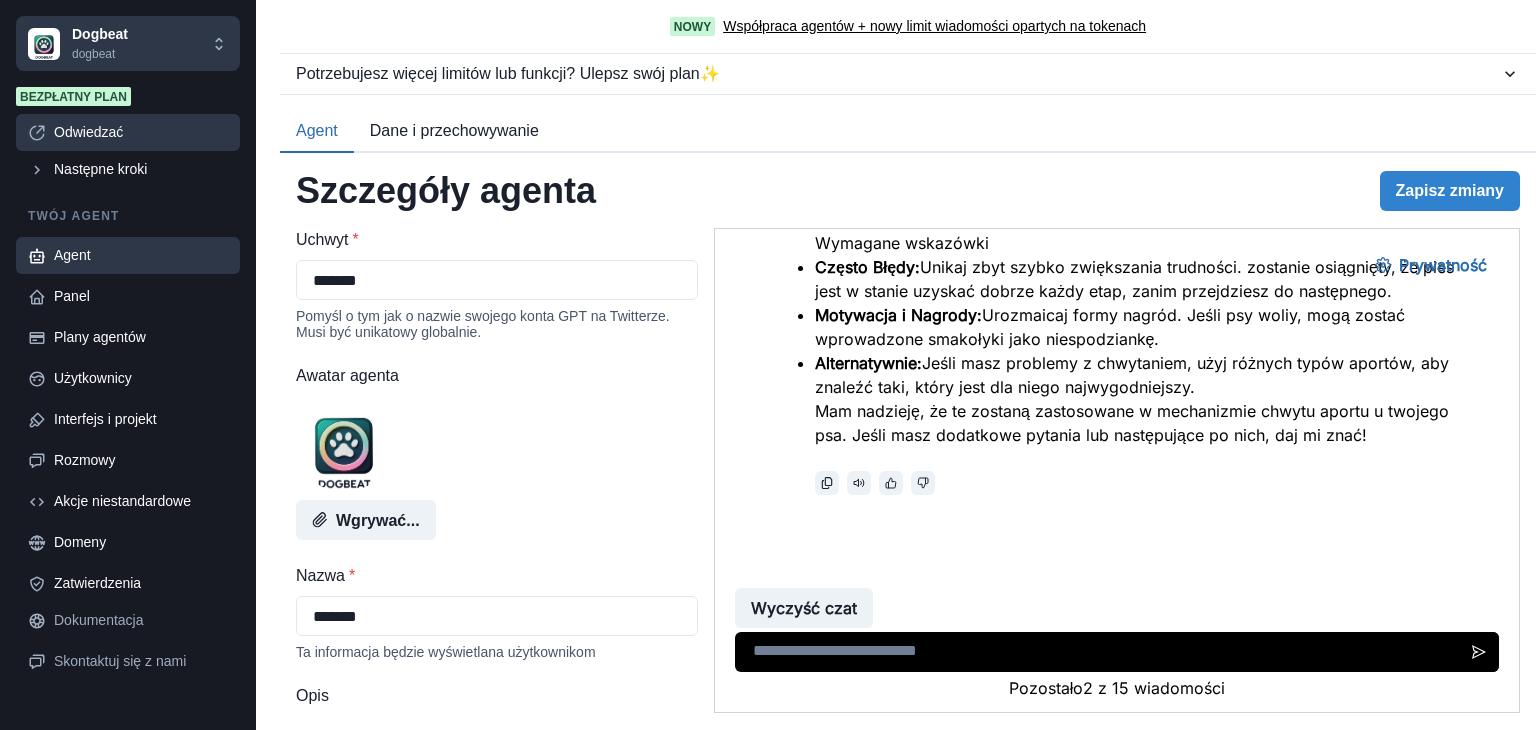 click on "Odwiedzać" at bounding box center (88, 132) 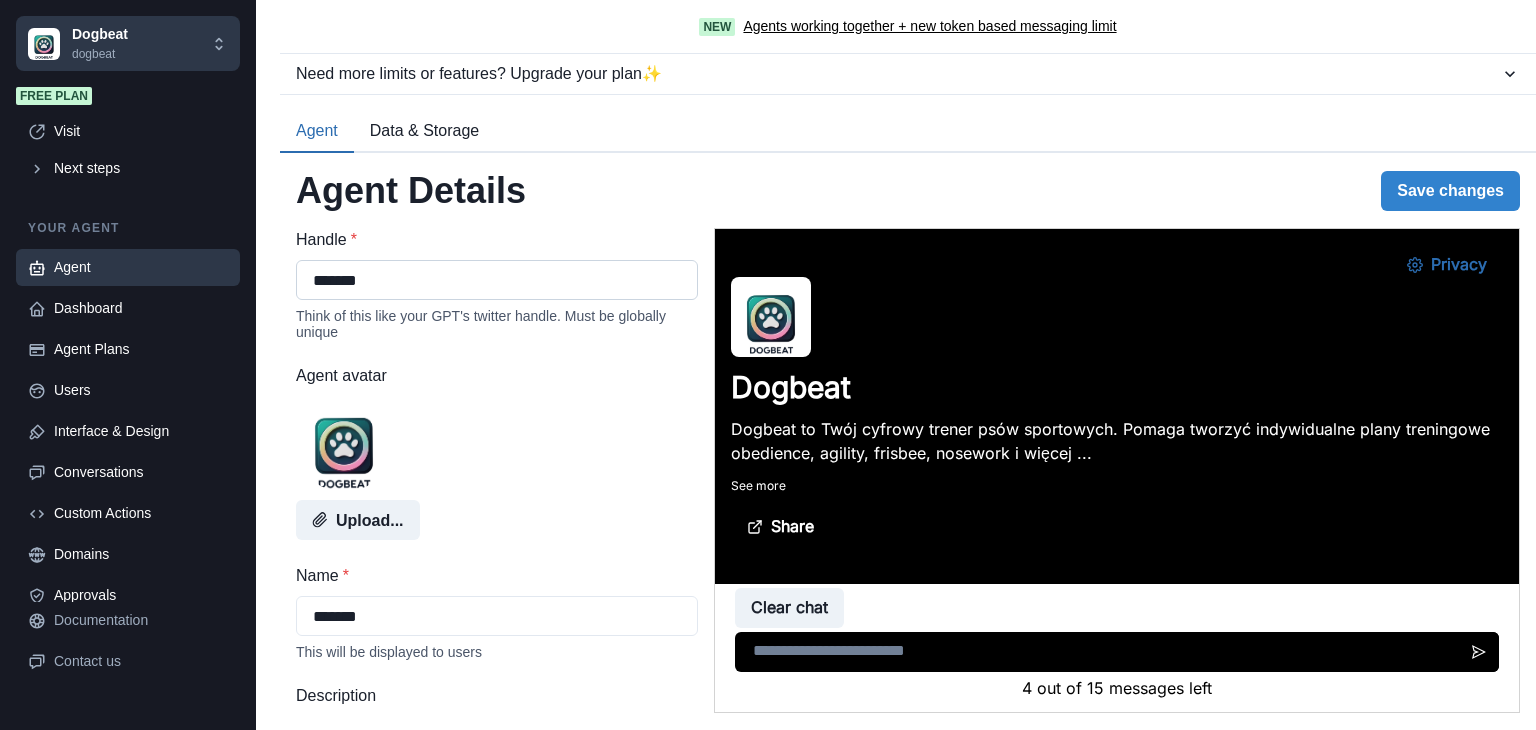 scroll, scrollTop: 0, scrollLeft: 0, axis: both 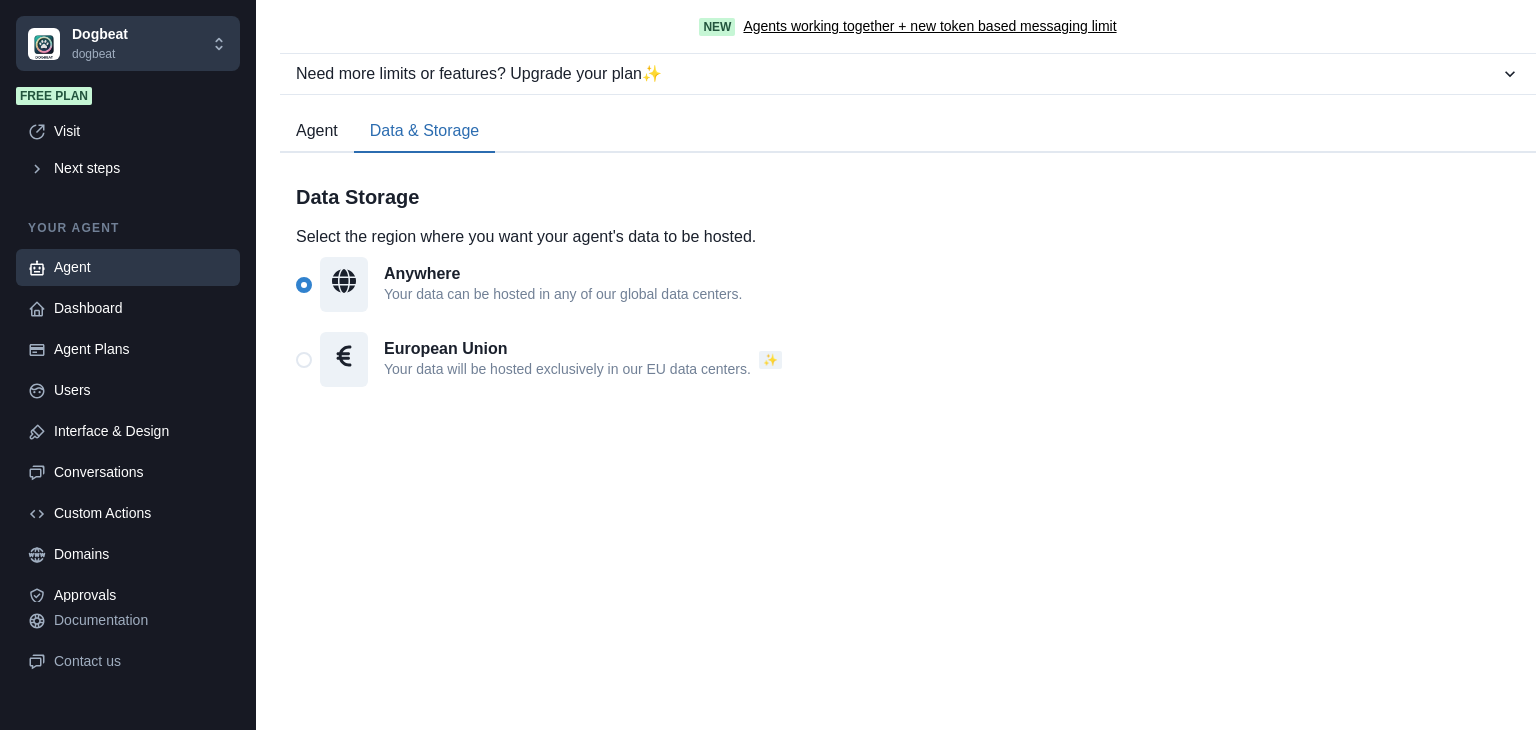 click on "Data & Storage" at bounding box center (424, 132) 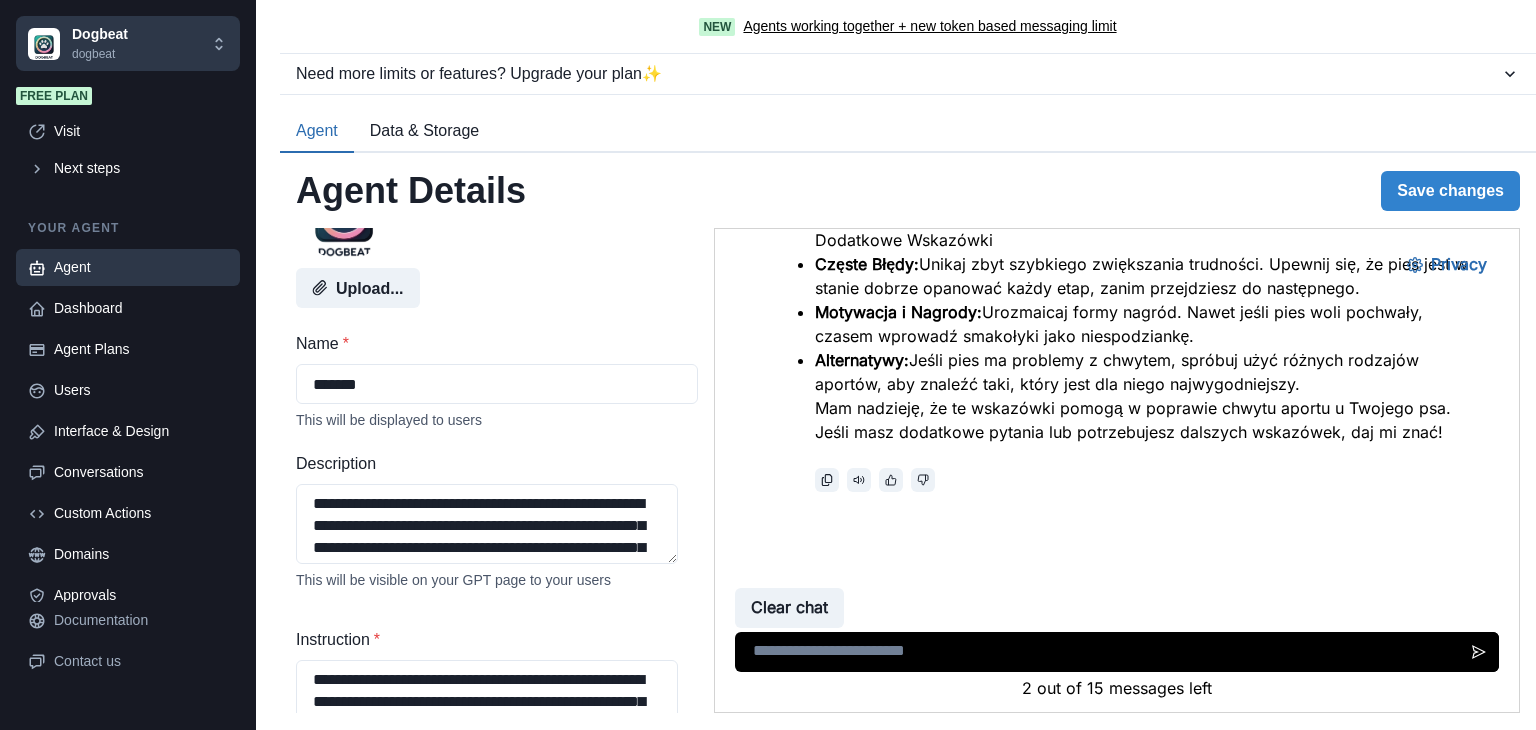 scroll, scrollTop: 276, scrollLeft: 0, axis: vertical 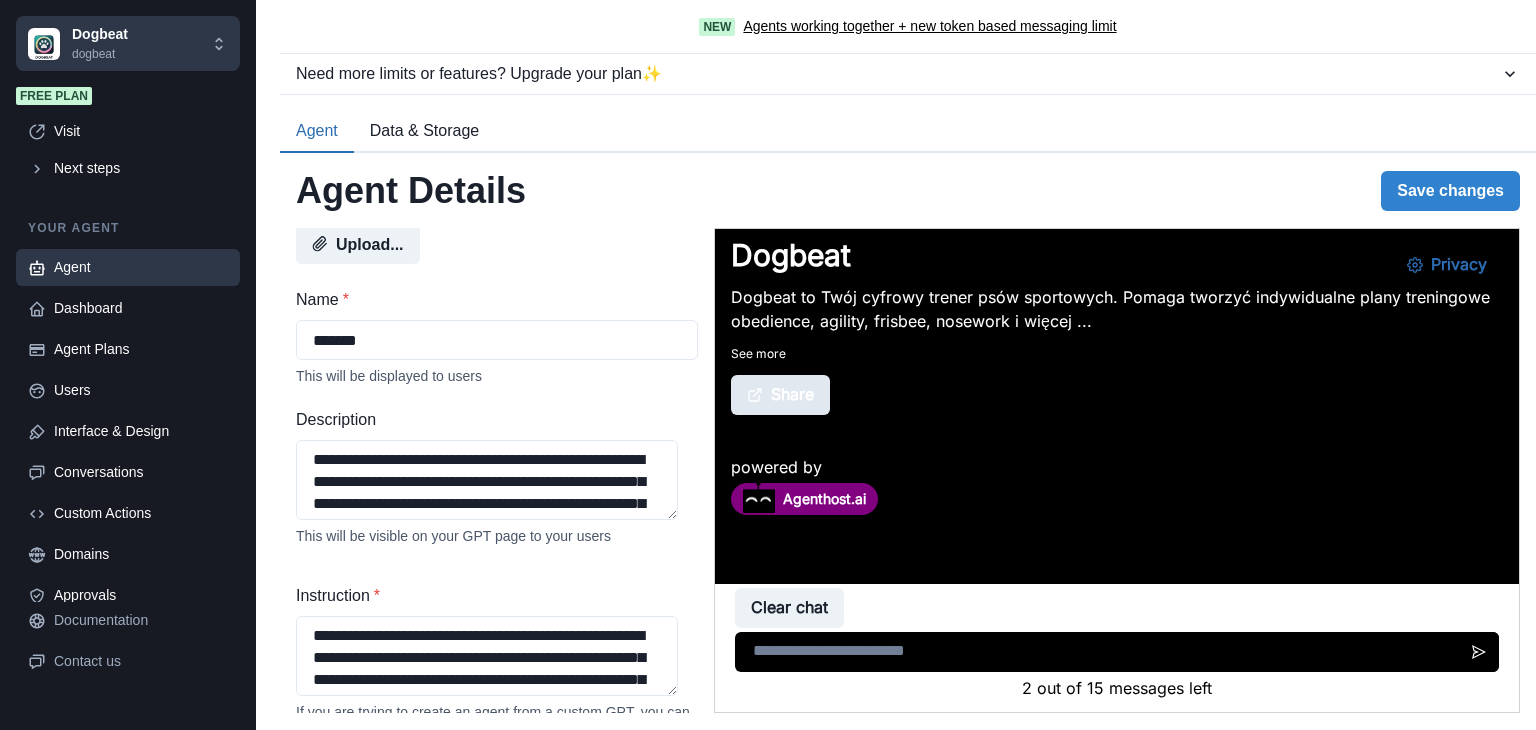 click on "Share" at bounding box center (780, 395) 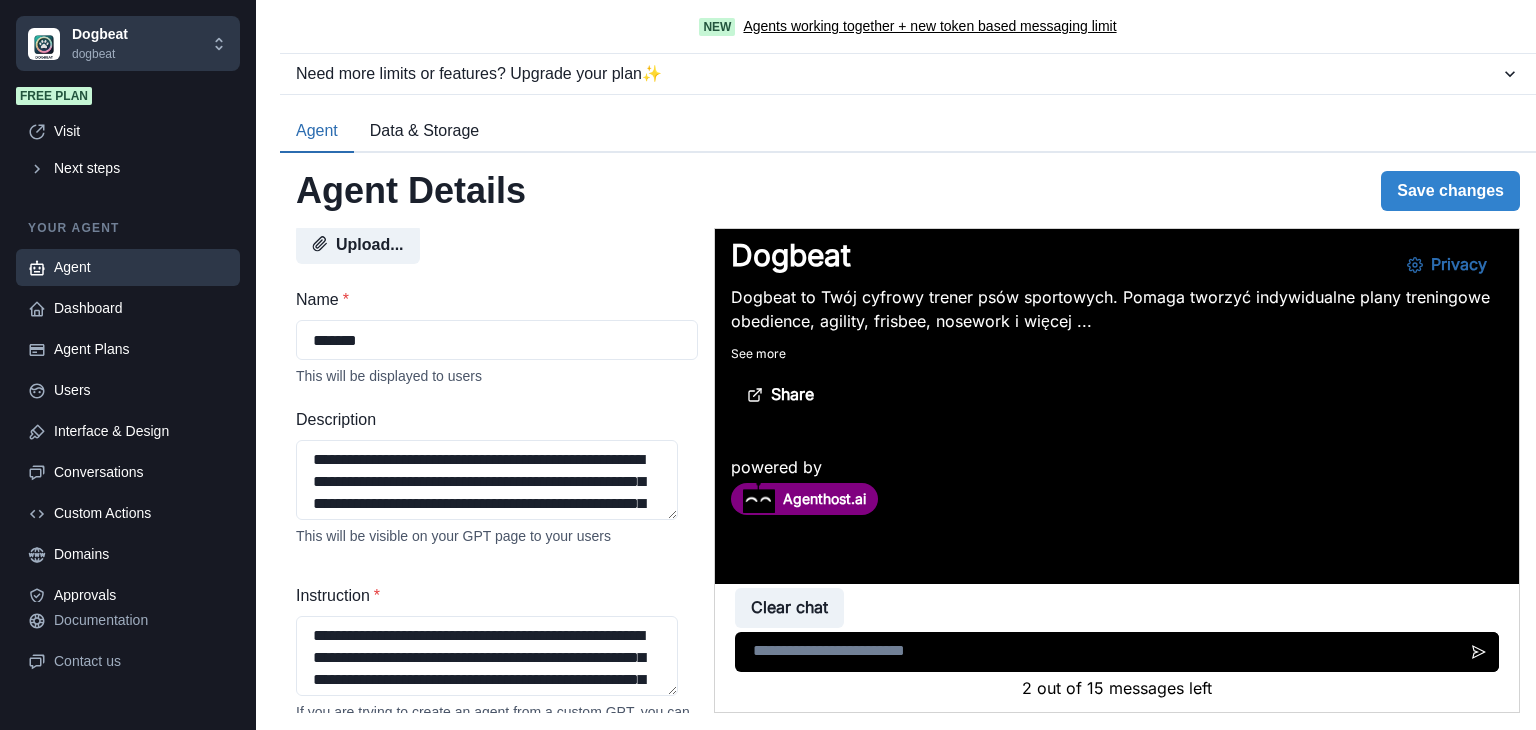 click at bounding box center [723, 724] 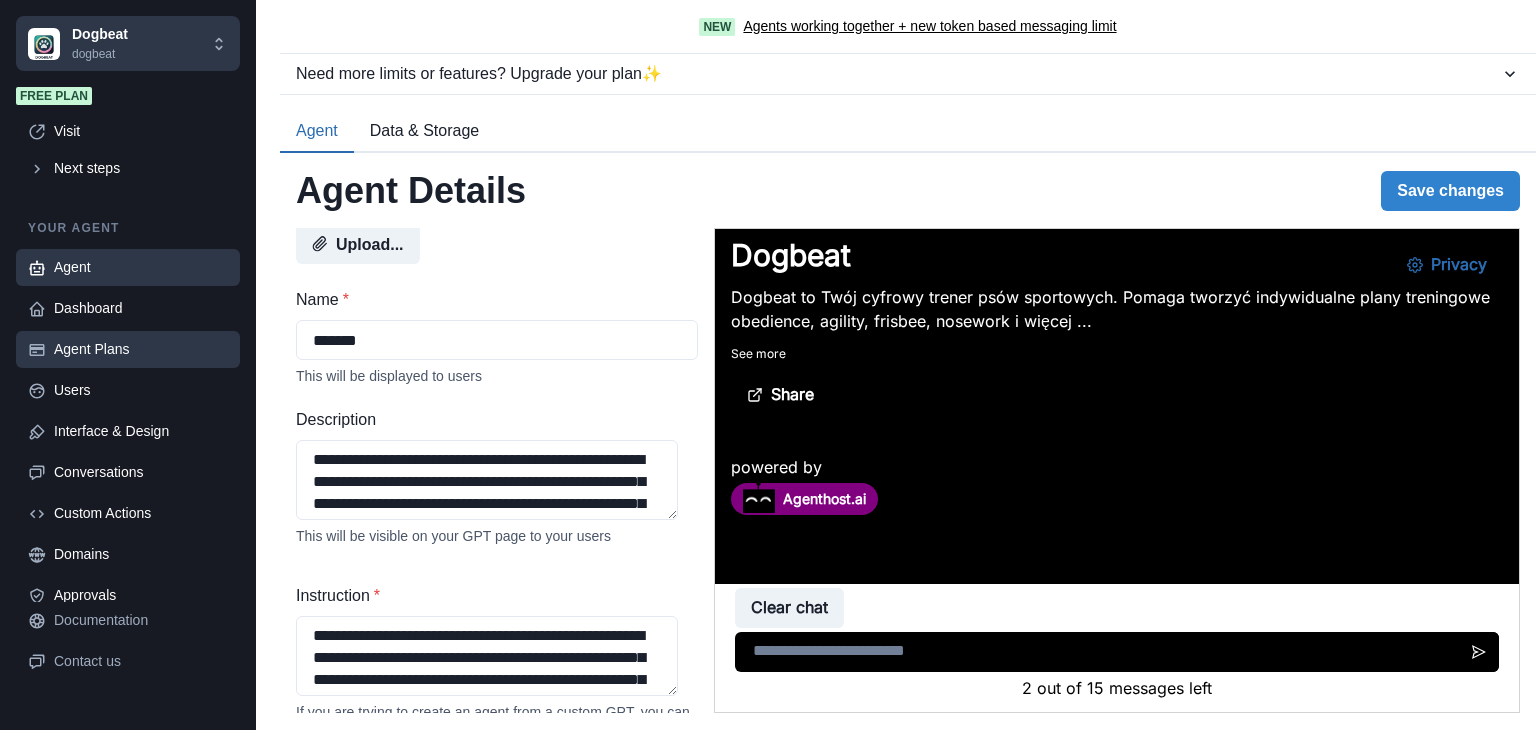 click on "Agent Plans" at bounding box center (128, 349) 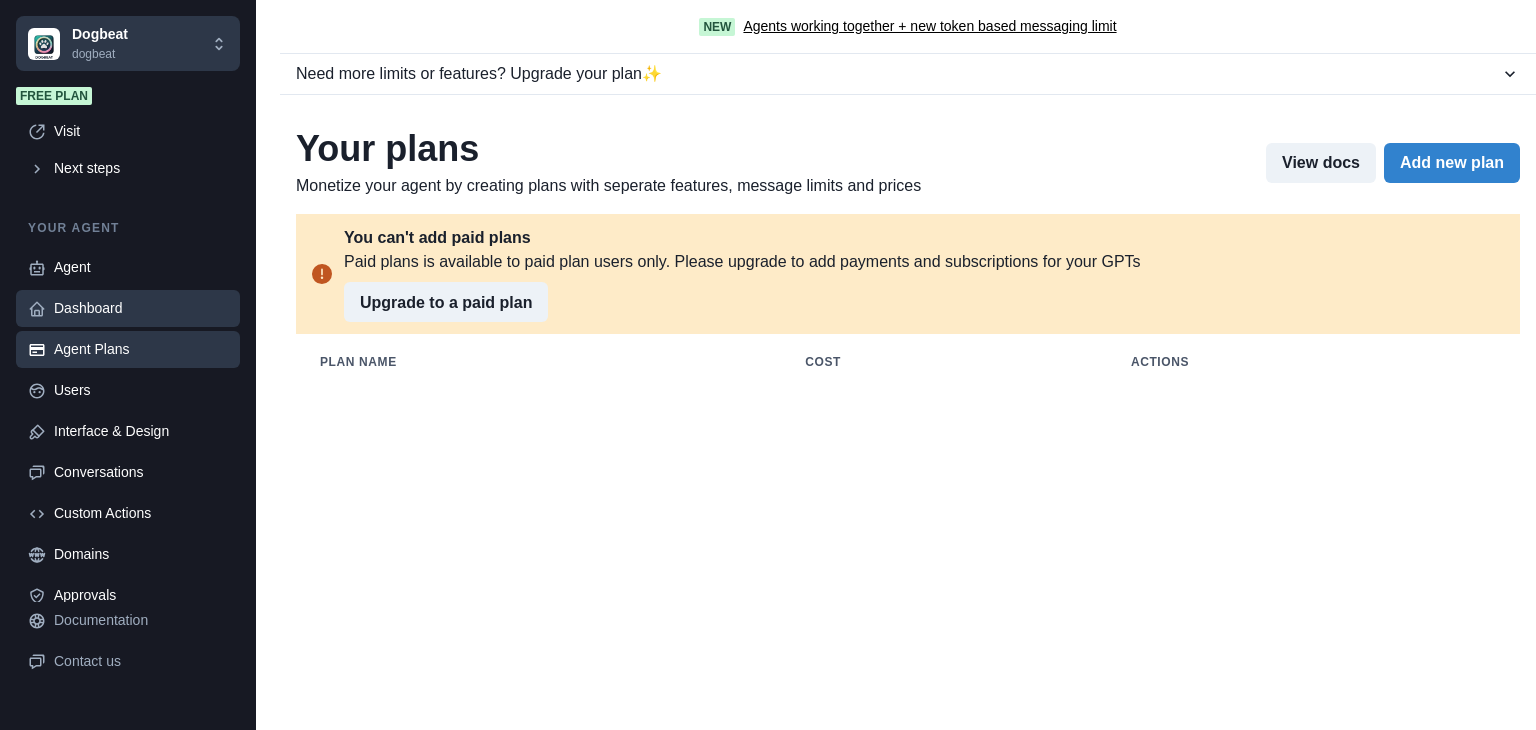click on "Dashboard" at bounding box center [128, 308] 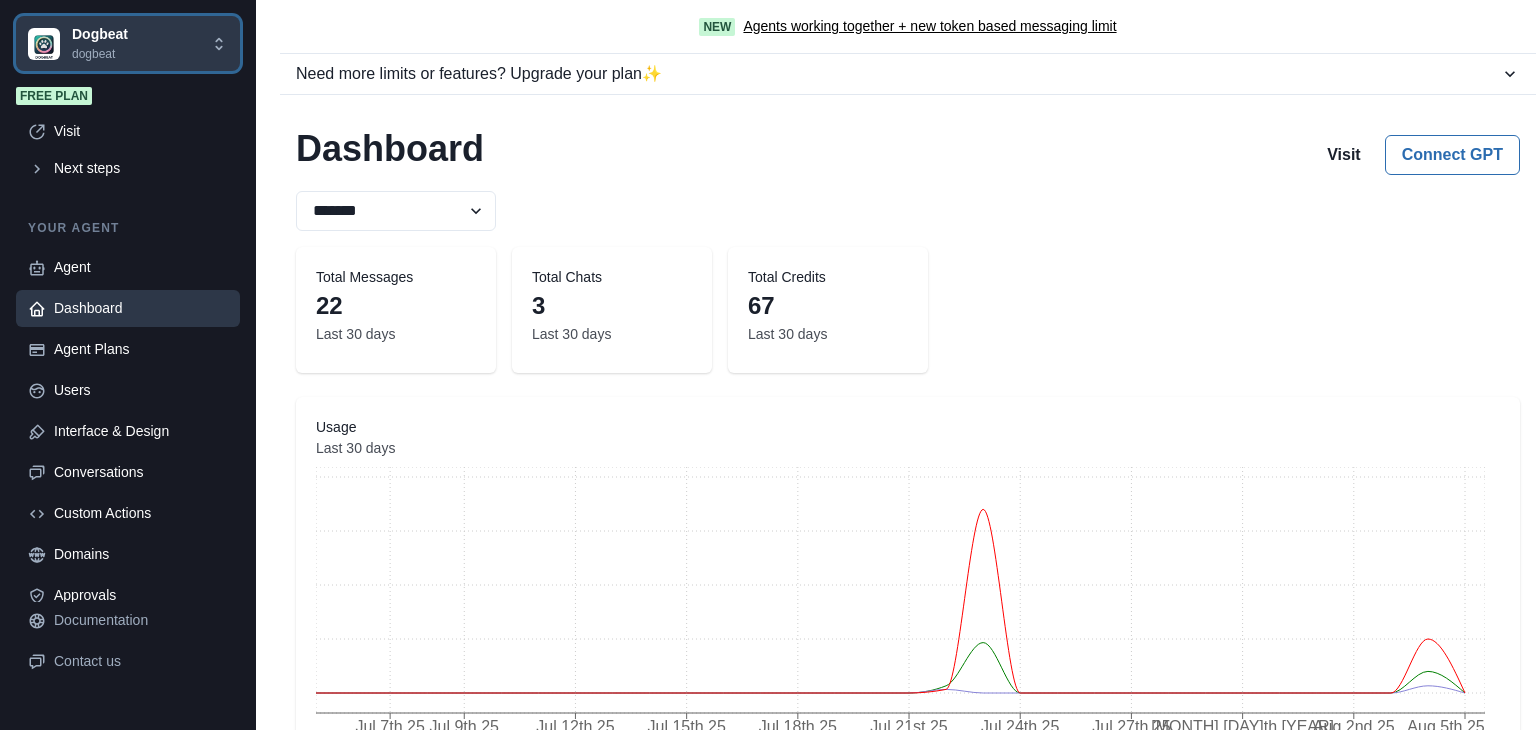 click on "Dogbeat dogbeat" at bounding box center (119, 43) 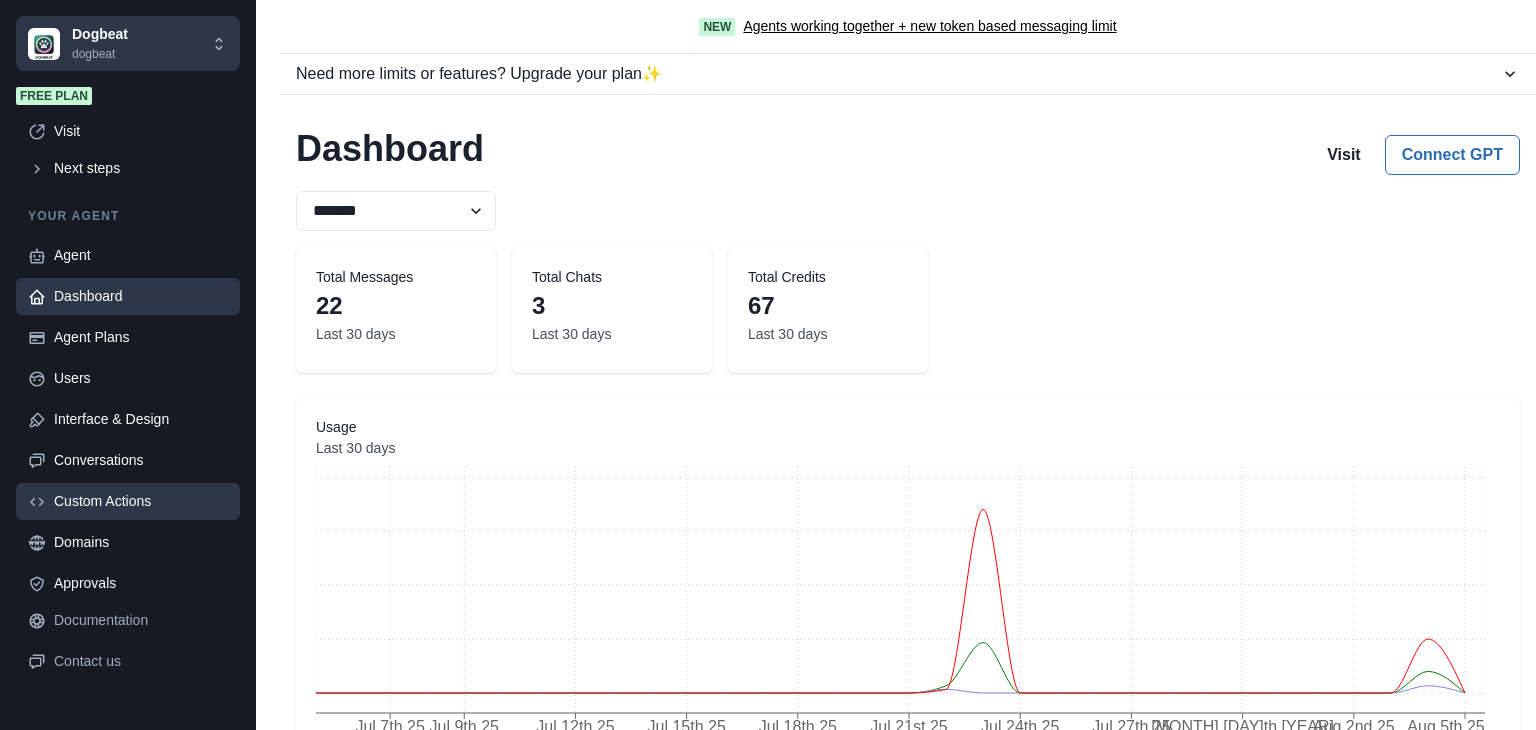 click on "Custom Actions" at bounding box center [141, 501] 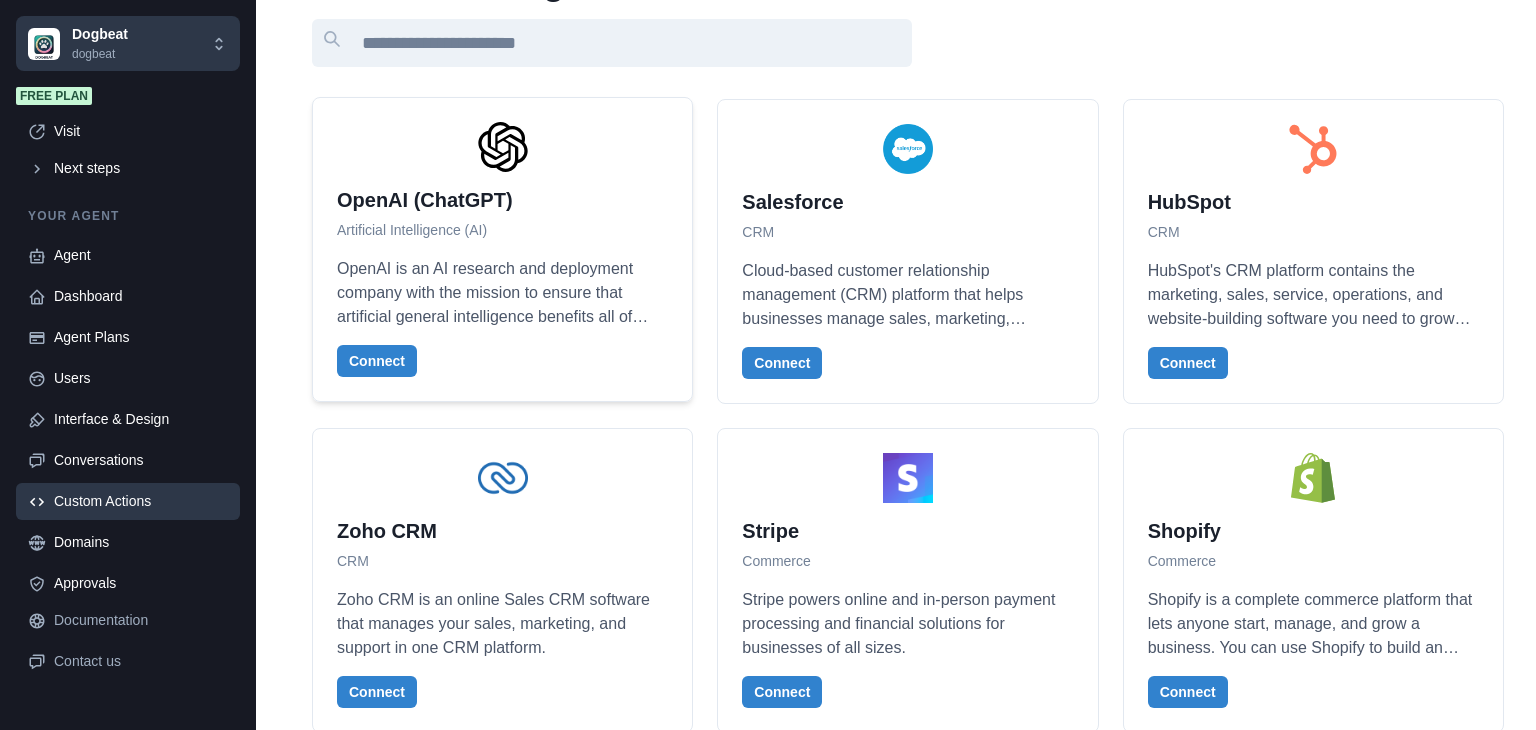 scroll, scrollTop: 0, scrollLeft: 0, axis: both 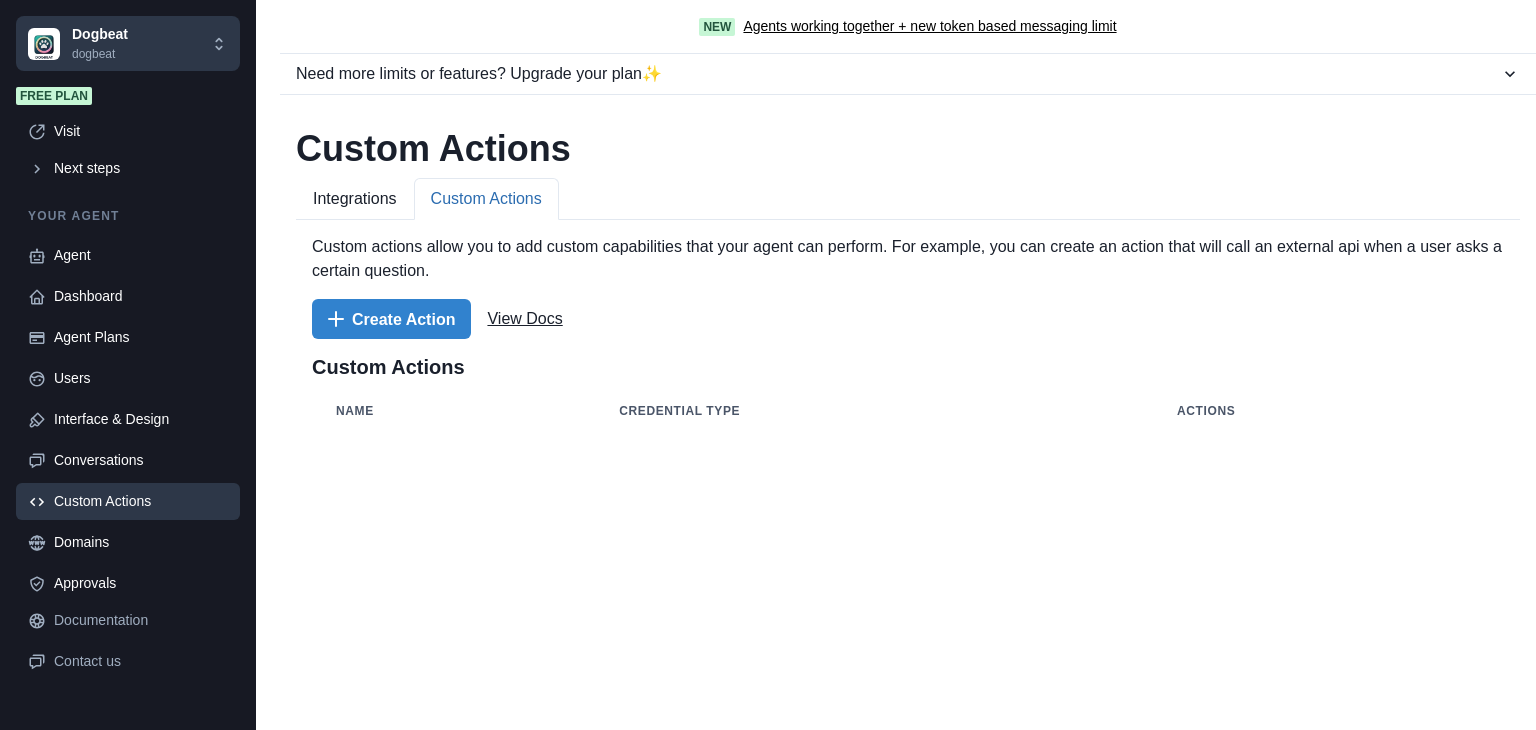 click on "Custom Actions" at bounding box center [486, 199] 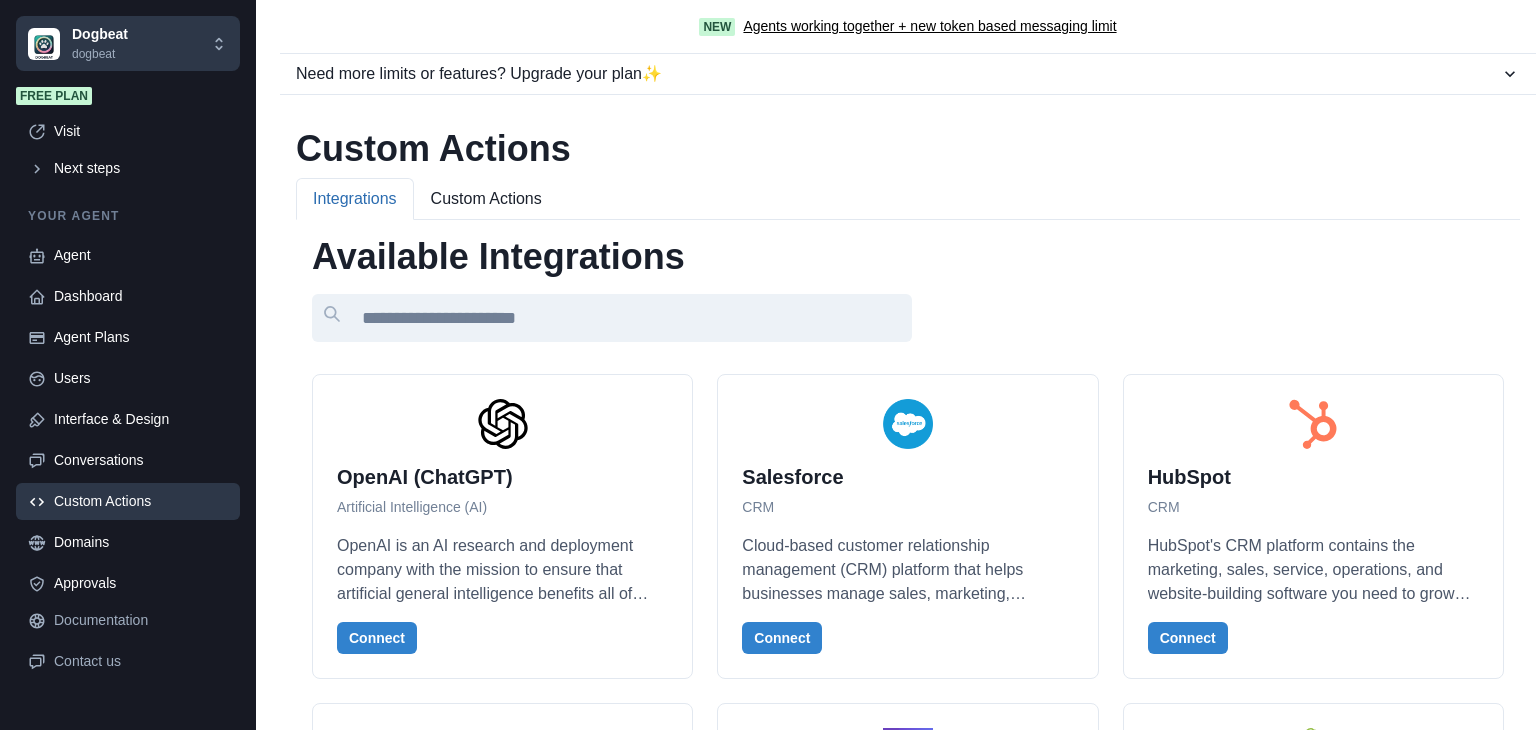 click on "Integrations" at bounding box center (355, 199) 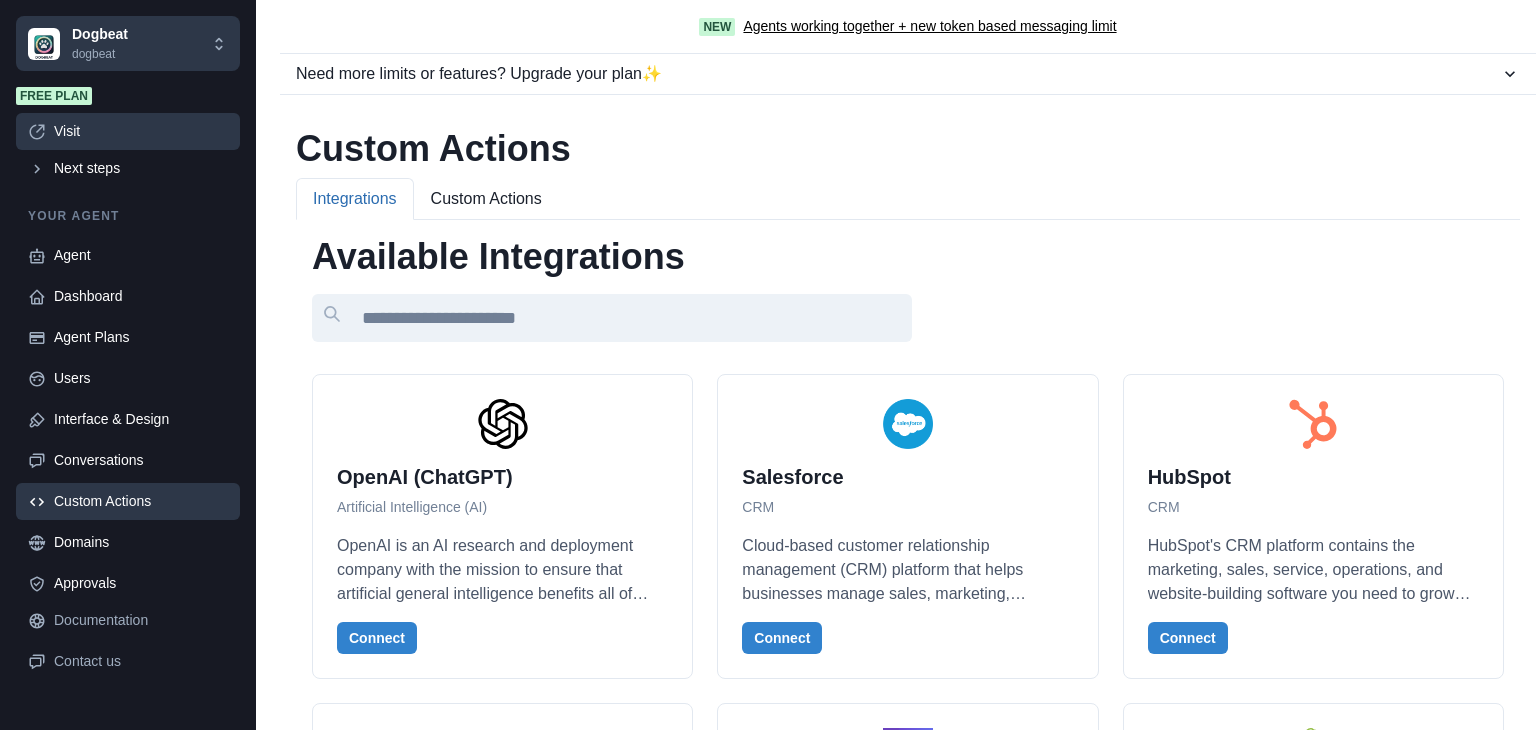 click on "Visit" at bounding box center [141, 131] 